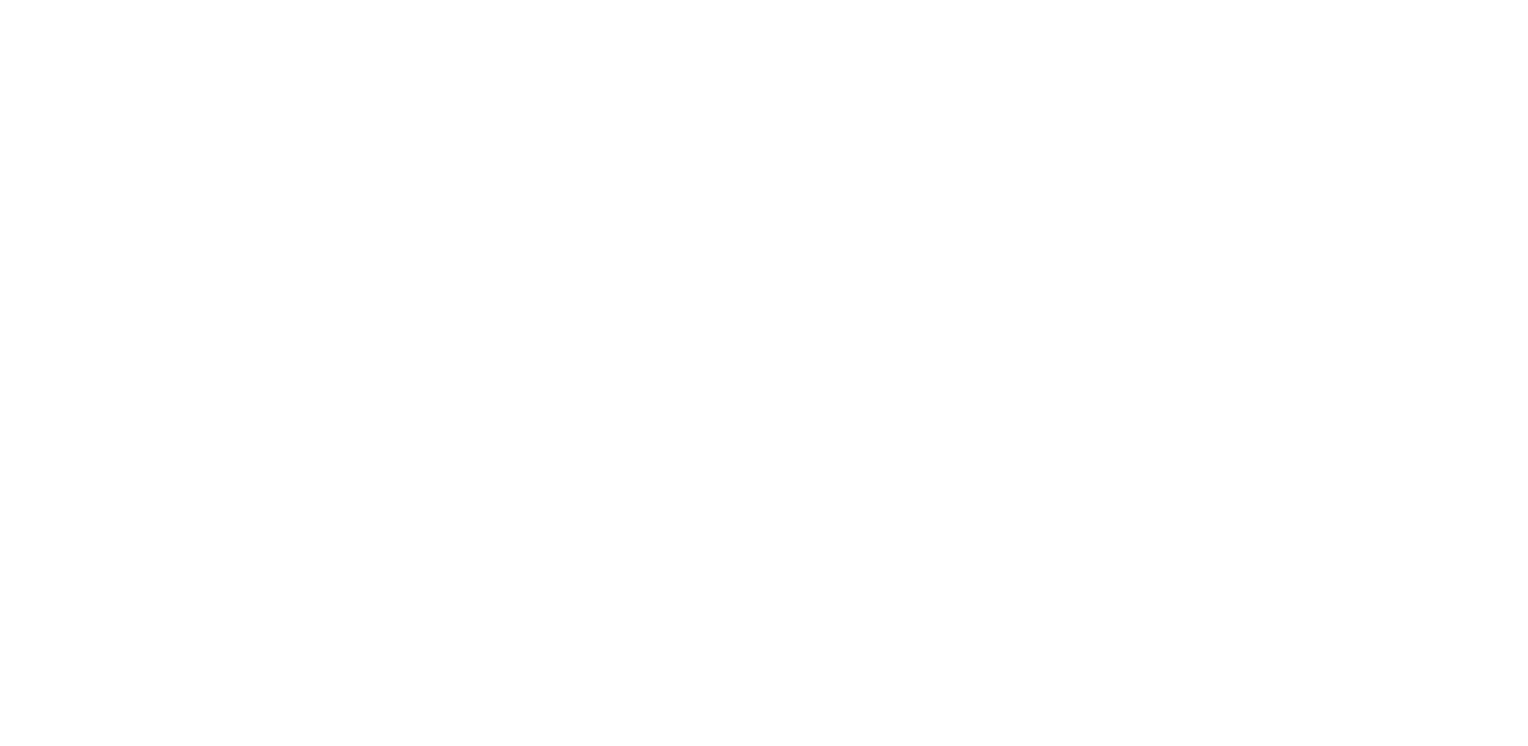 scroll, scrollTop: 0, scrollLeft: 0, axis: both 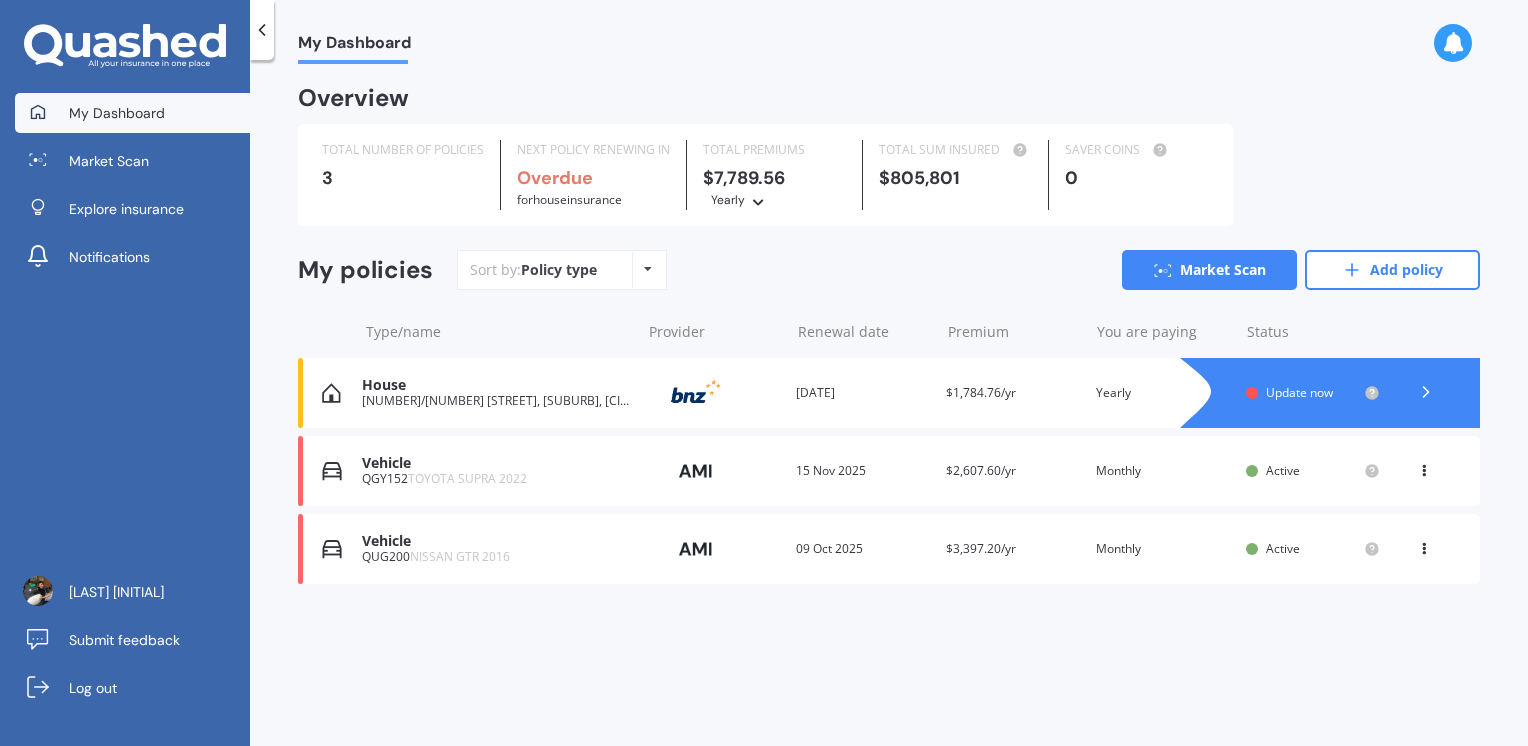 click on "Update now" at bounding box center (1299, 392) 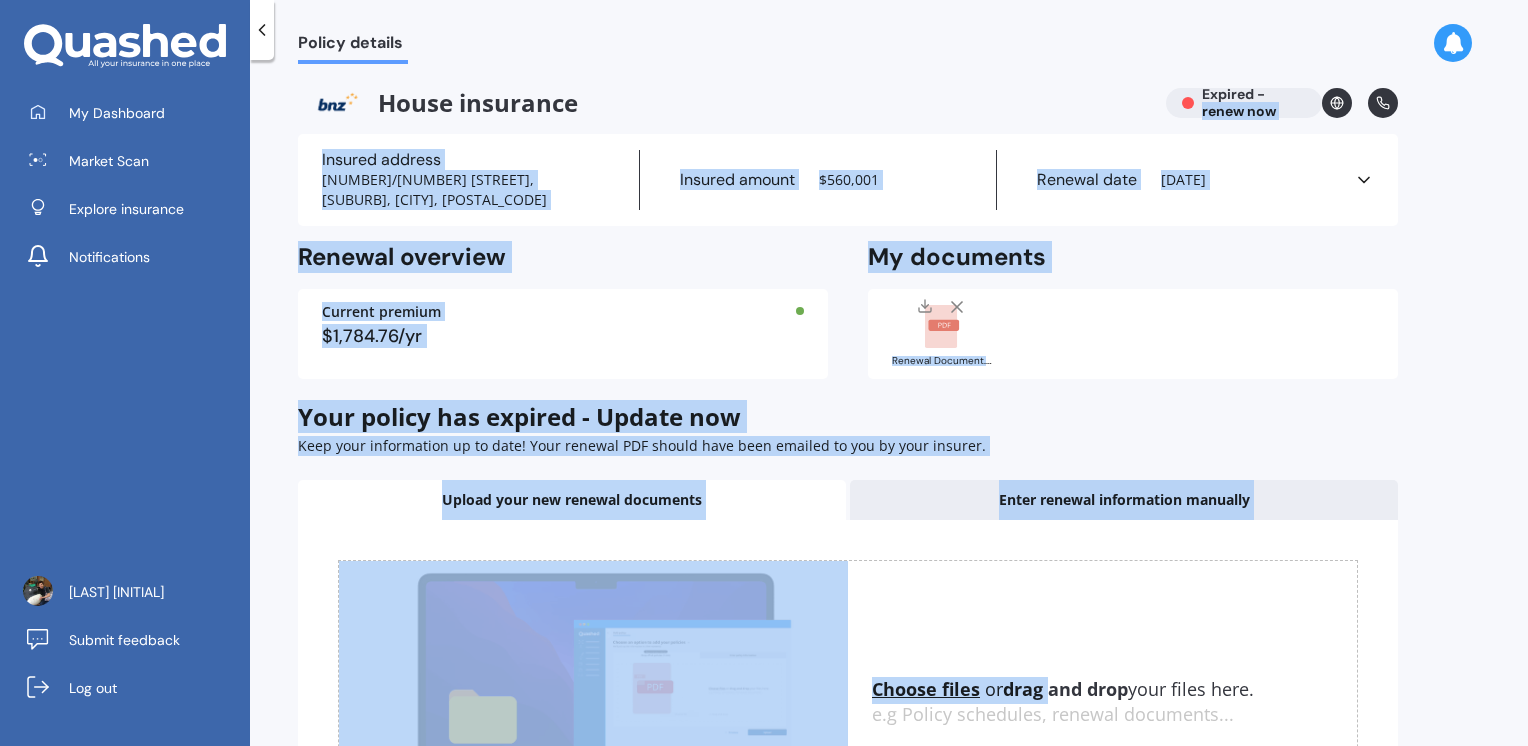 drag, startPoint x: 1276, startPoint y: 98, endPoint x: 1054, endPoint y: 548, distance: 501.78082 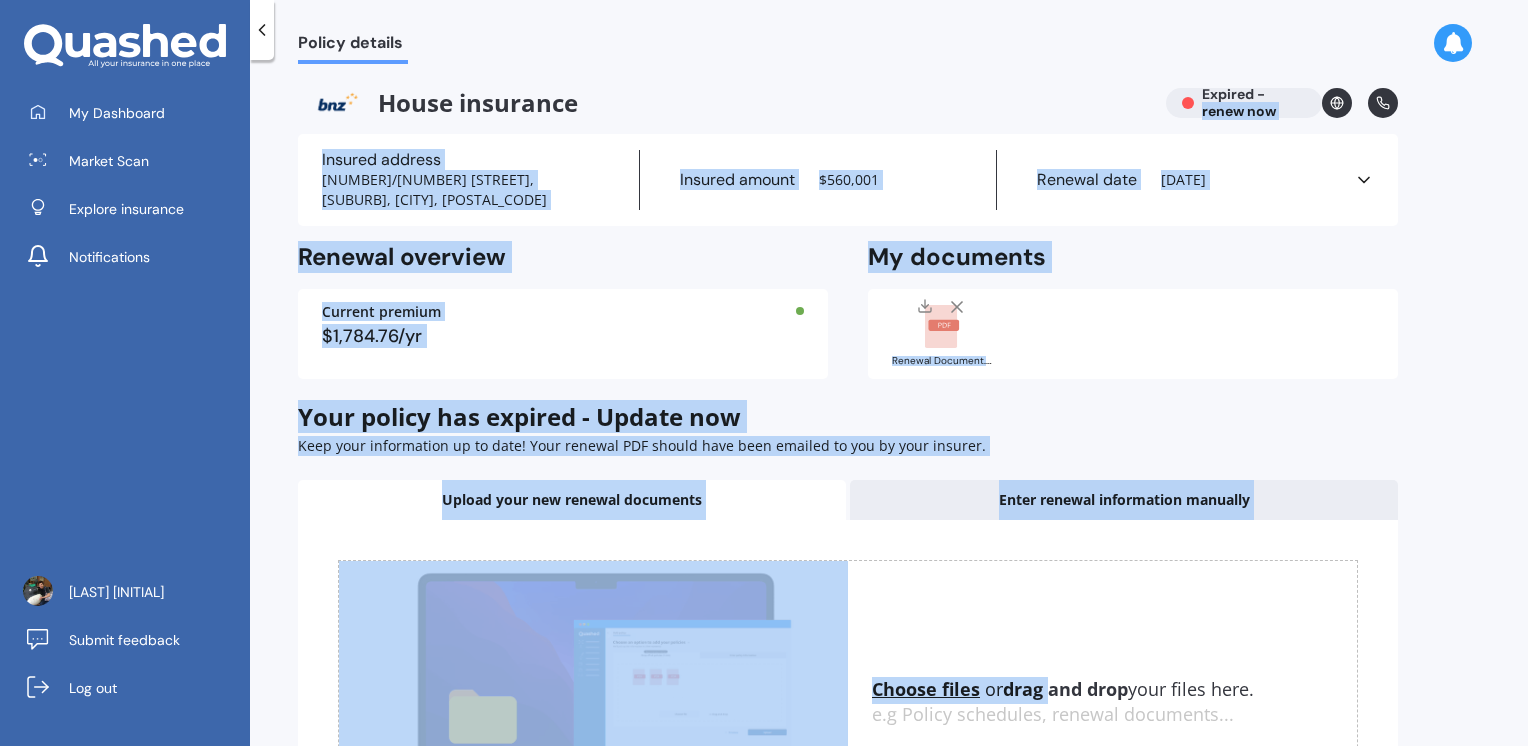 click on "House insurance Expired - renew now Insured address [NUMBER] [STREET], [SUBURB], [CITY], [POSTAL_CODE] Insured amount $ [AMOUNT] Renewal date [DATE] See more   Renewal overview Current premium $[AMOUNT]/yr My documents Uploading Choose files   or  drag and drop  your files here. Choose files or photos e.g Policy schedules, renewal documents... The file name   already exists, would you like to replace it? Confirm Cancel Renewal Document.pdf Your policy has expired - Update now Keep your information up to date! Your renewal PDF should have been emailed to you by your insurer. Upload your new renewal documents Enter renewal information manually Uploading Choose files   or  drag and drop  your files here. Choose files or photos e.g Policy schedules, renewal documents... The file name   already exists, would you like to replace it? Confirm Cancel Back to dashboard Find better deals Back to dashboard Find better deals" at bounding box center [848, 517] 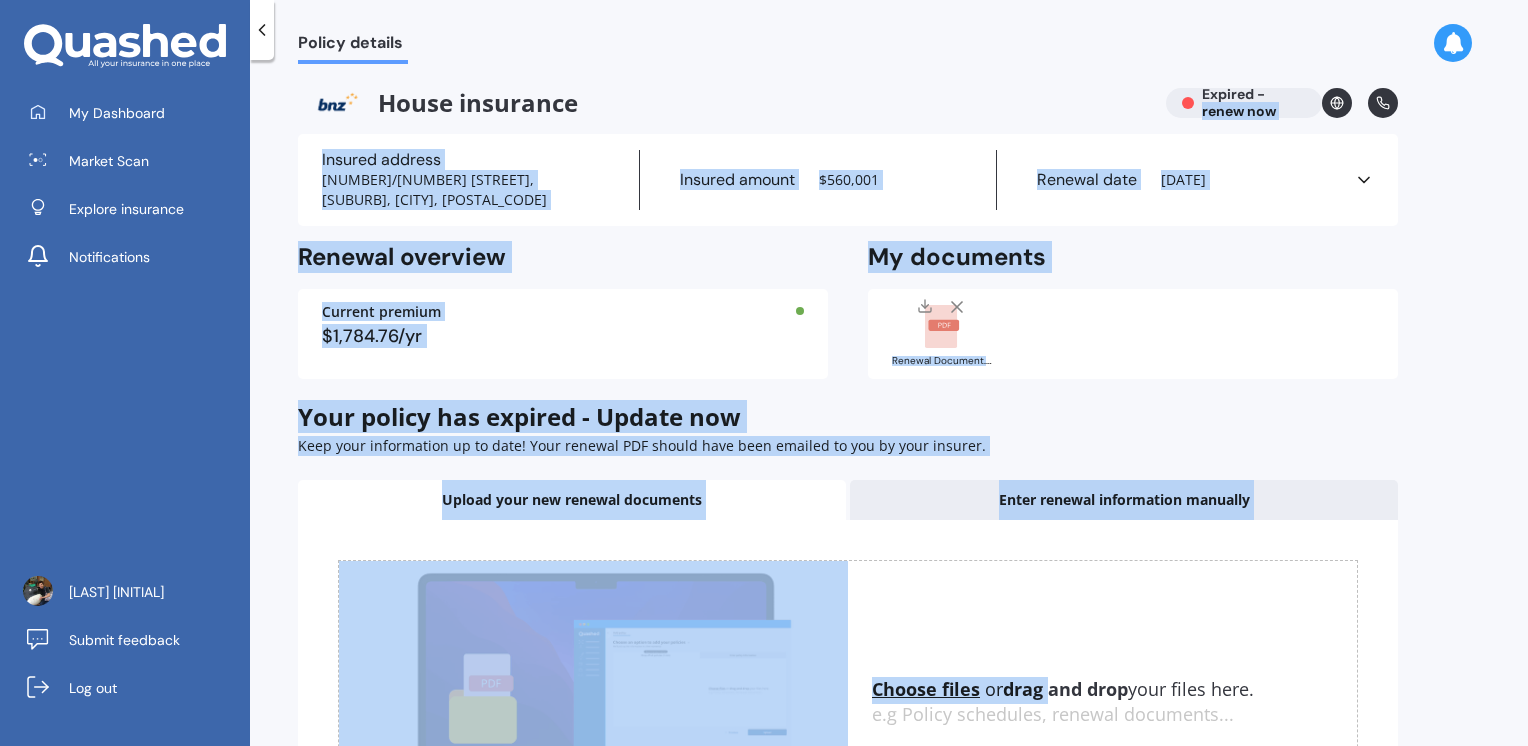 click on "Enter renewal information manually" at bounding box center [1124, 500] 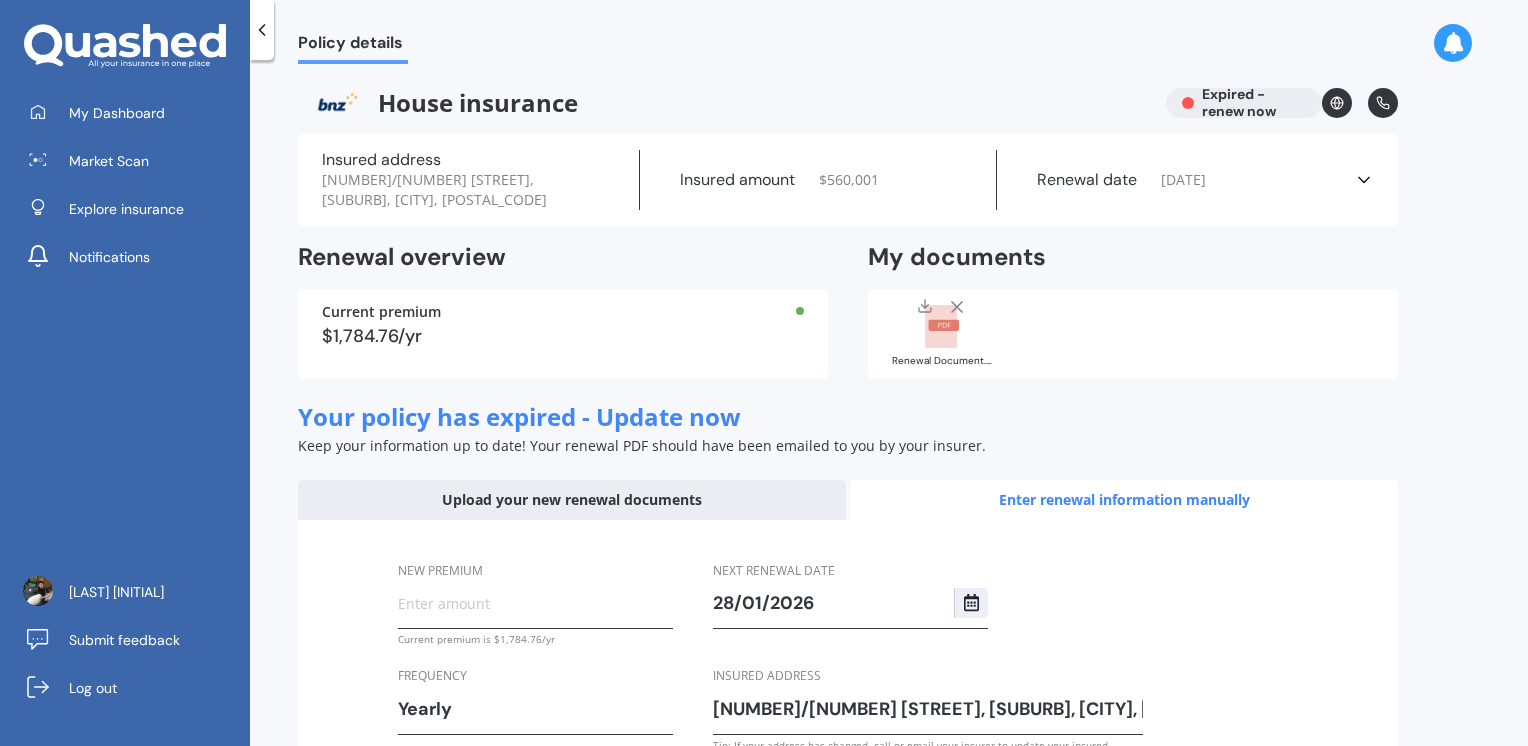 scroll, scrollTop: 149, scrollLeft: 0, axis: vertical 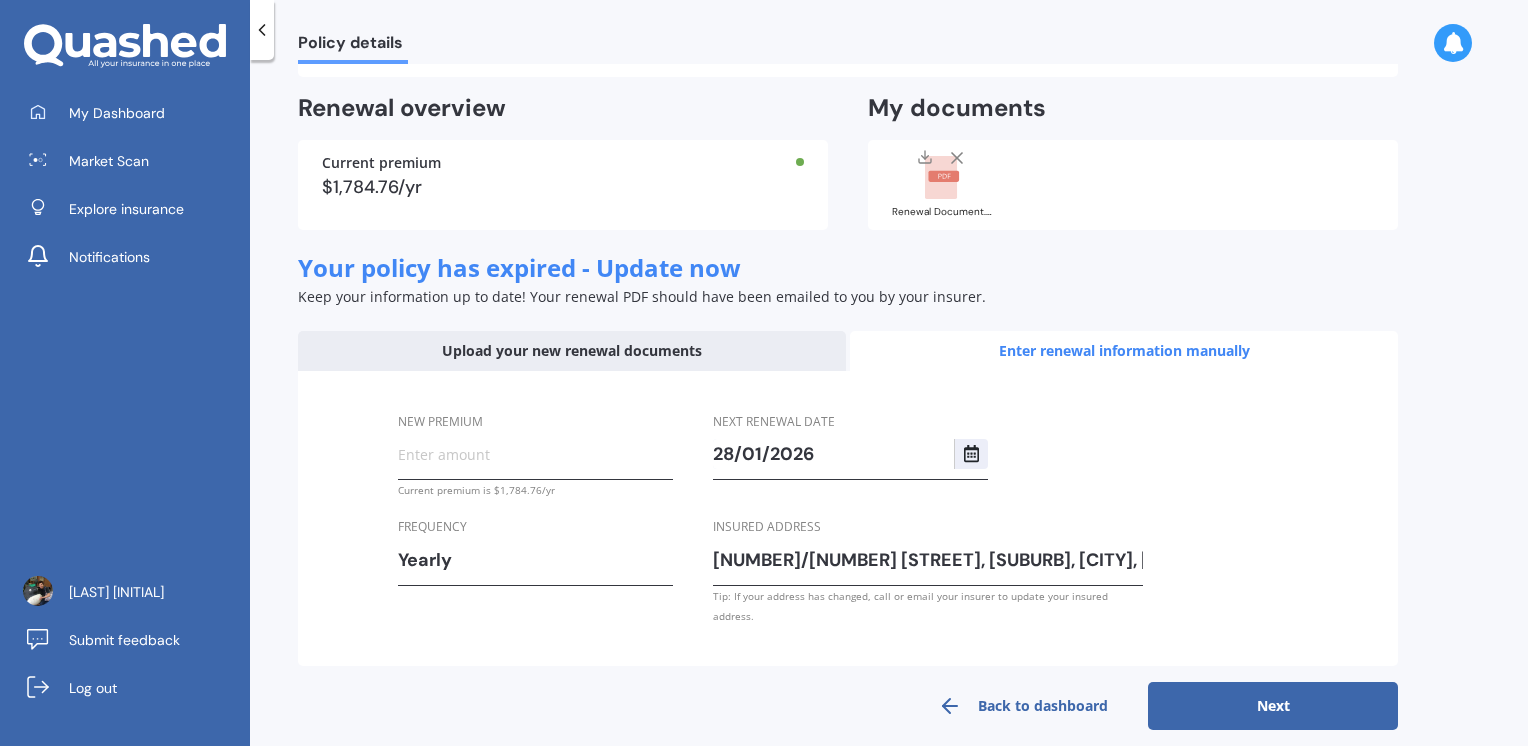 click on "Next" at bounding box center (1273, 706) 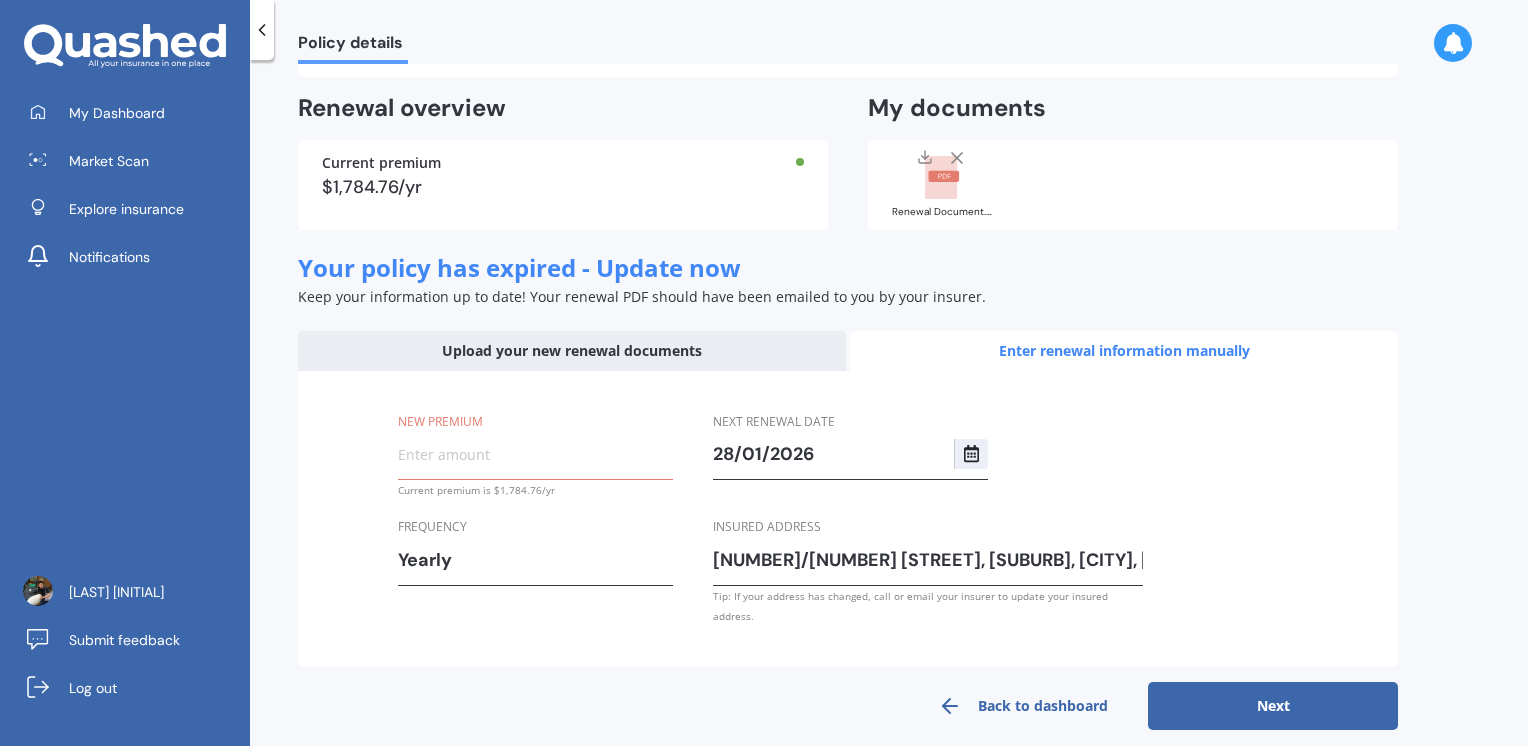 click on "New premium" at bounding box center (535, 454) 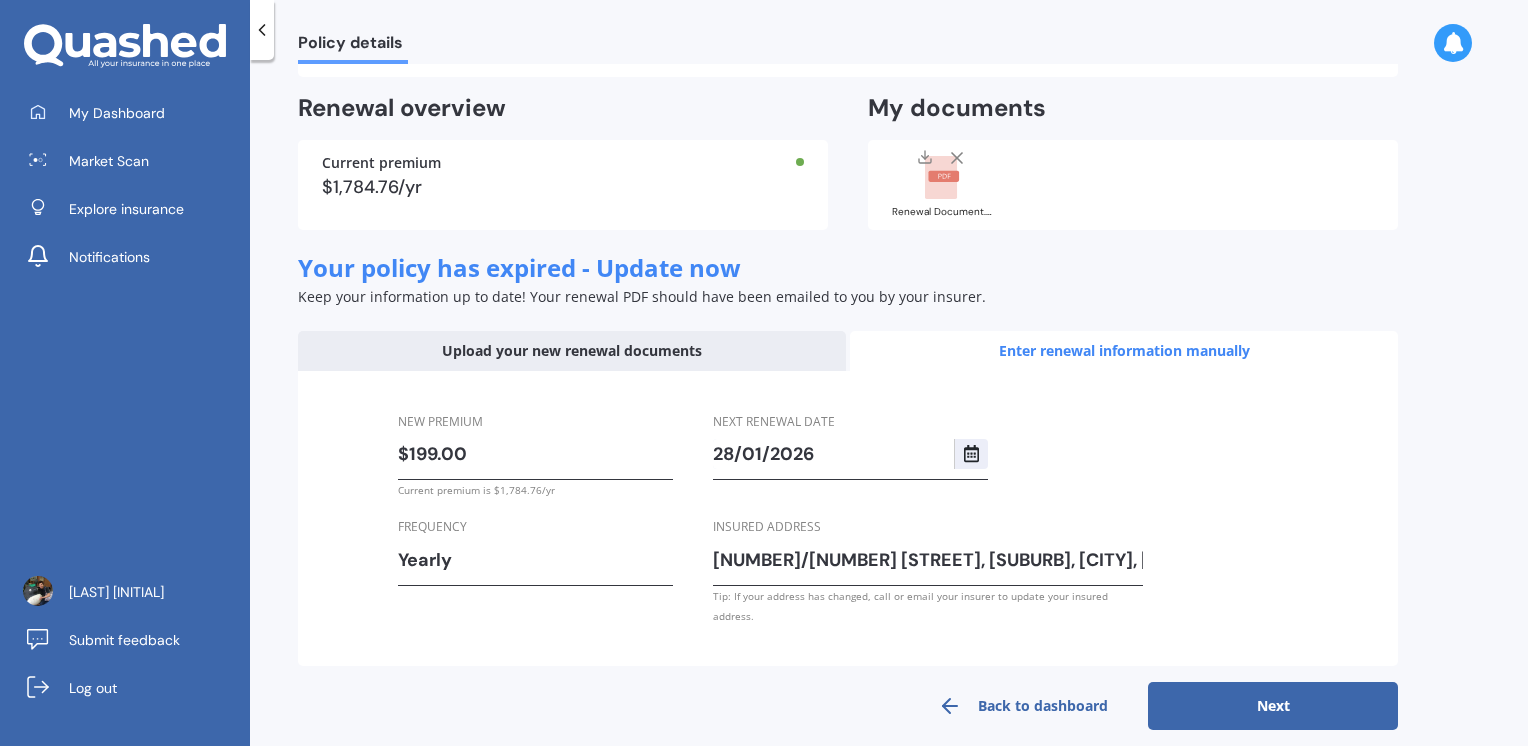 type on "$1,997.00" 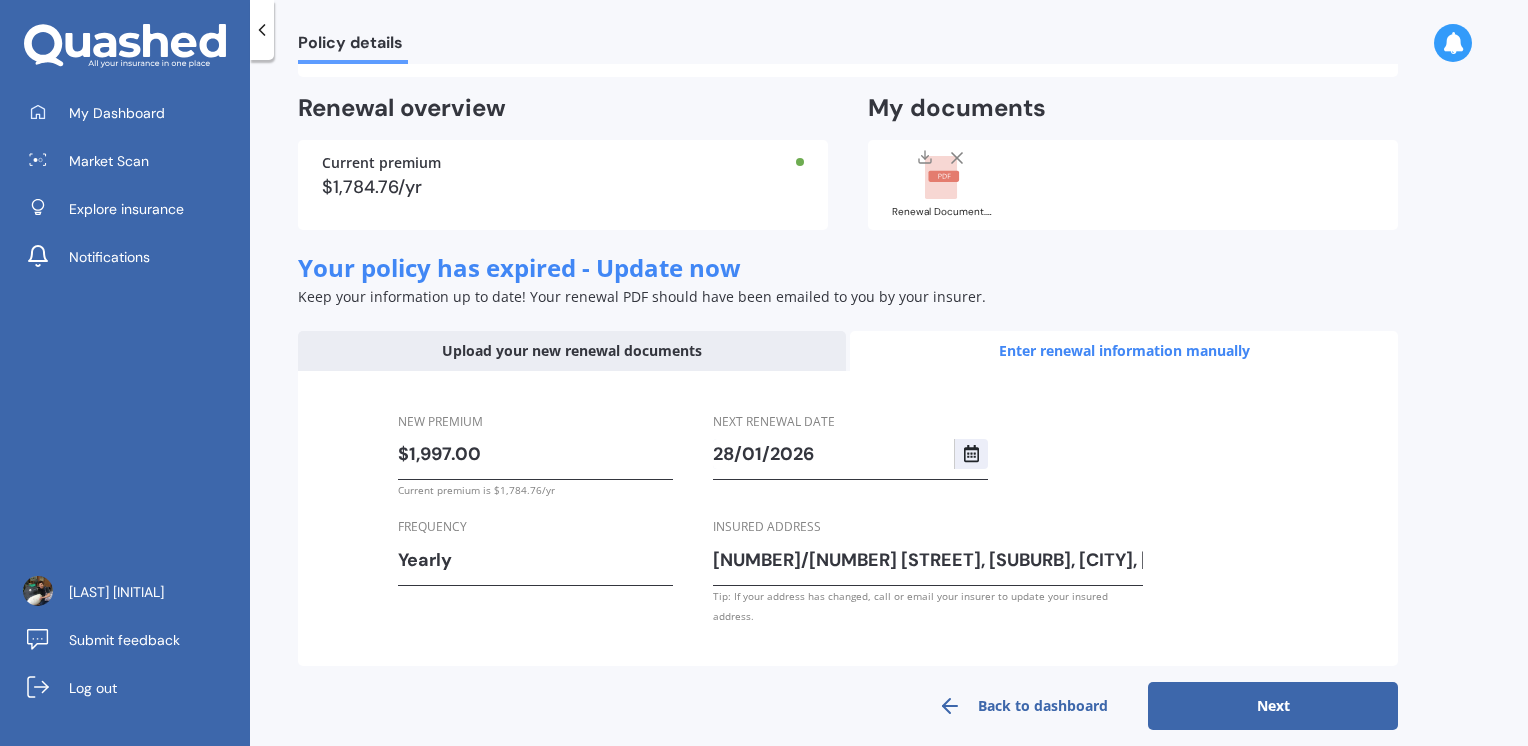 click on "Next" at bounding box center (1273, 706) 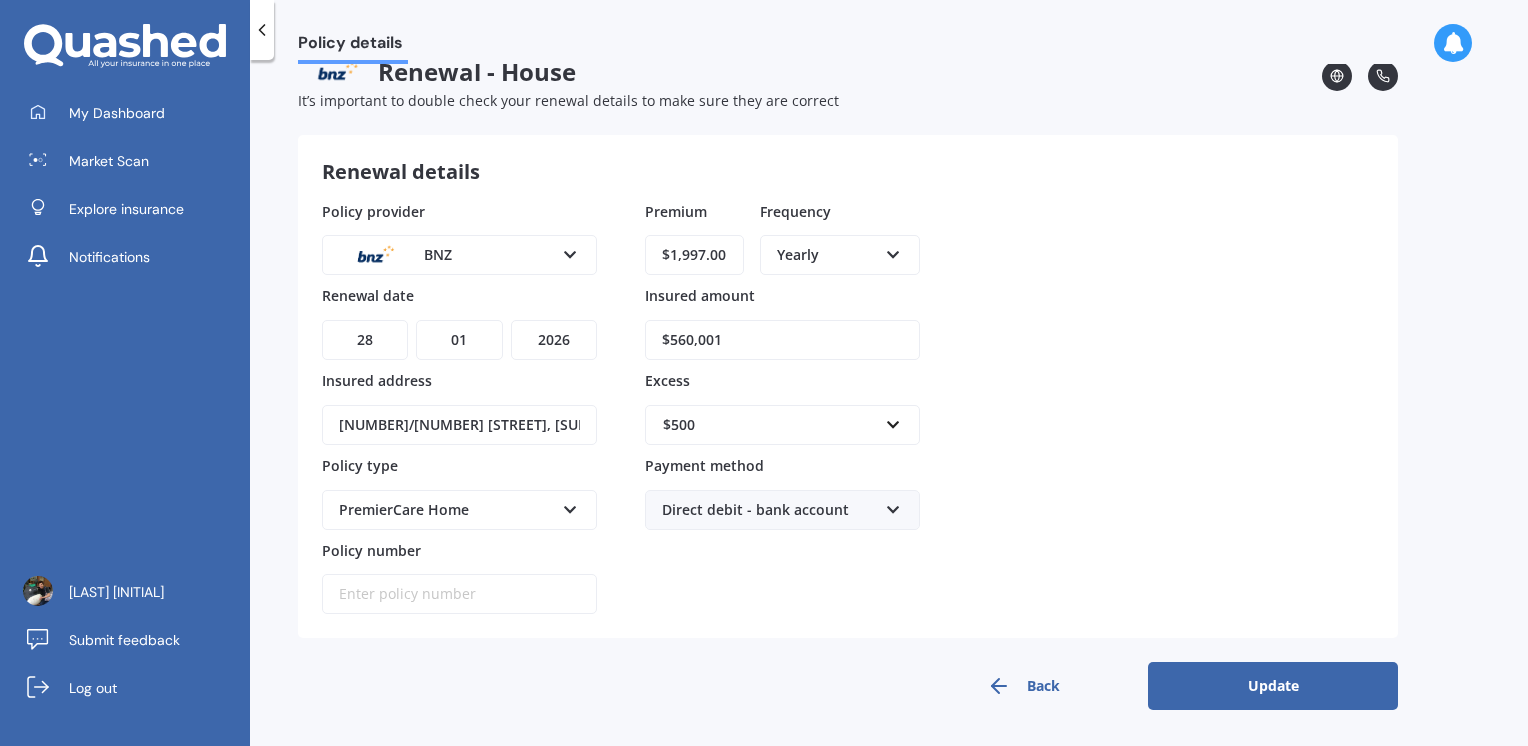scroll, scrollTop: 27, scrollLeft: 0, axis: vertical 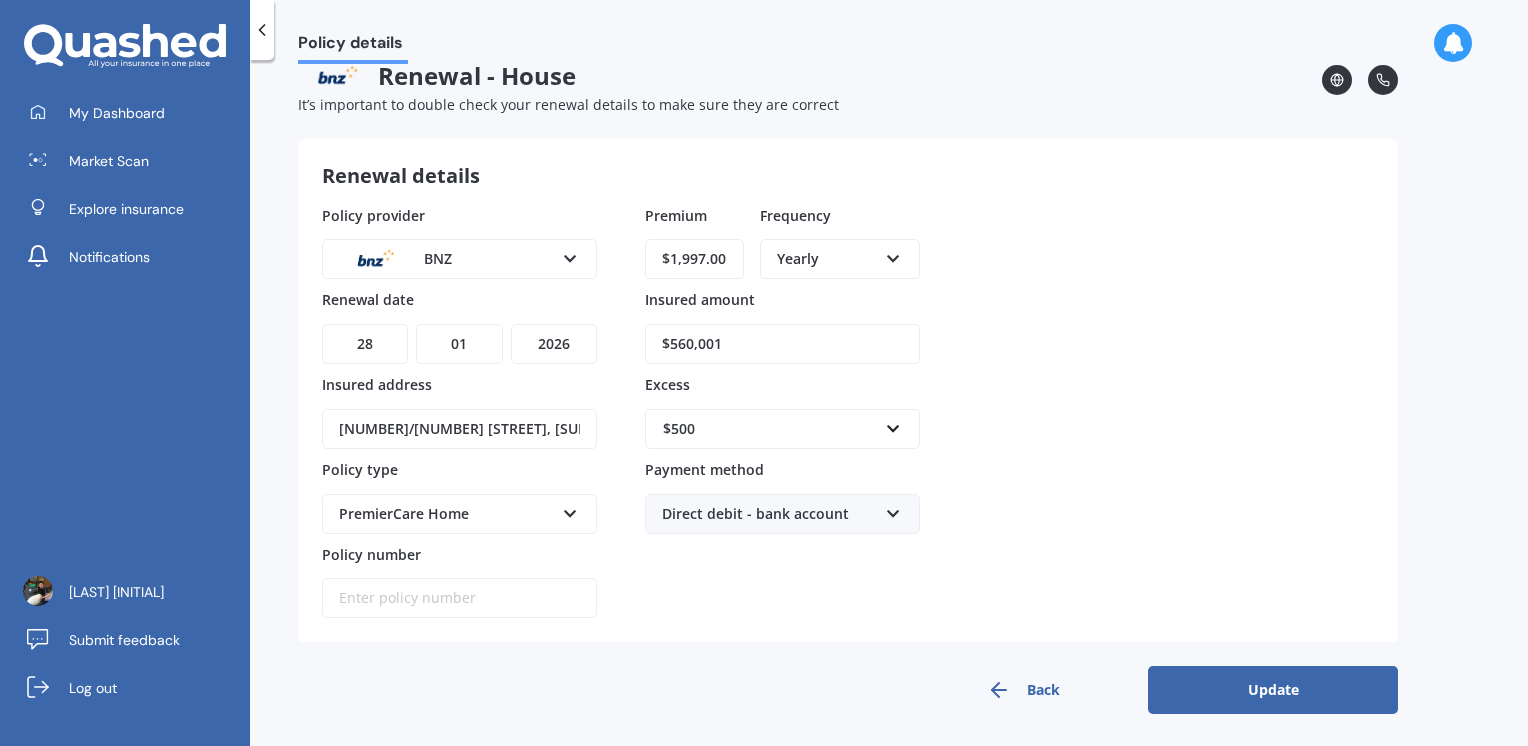 click on "Update" at bounding box center (1273, 690) 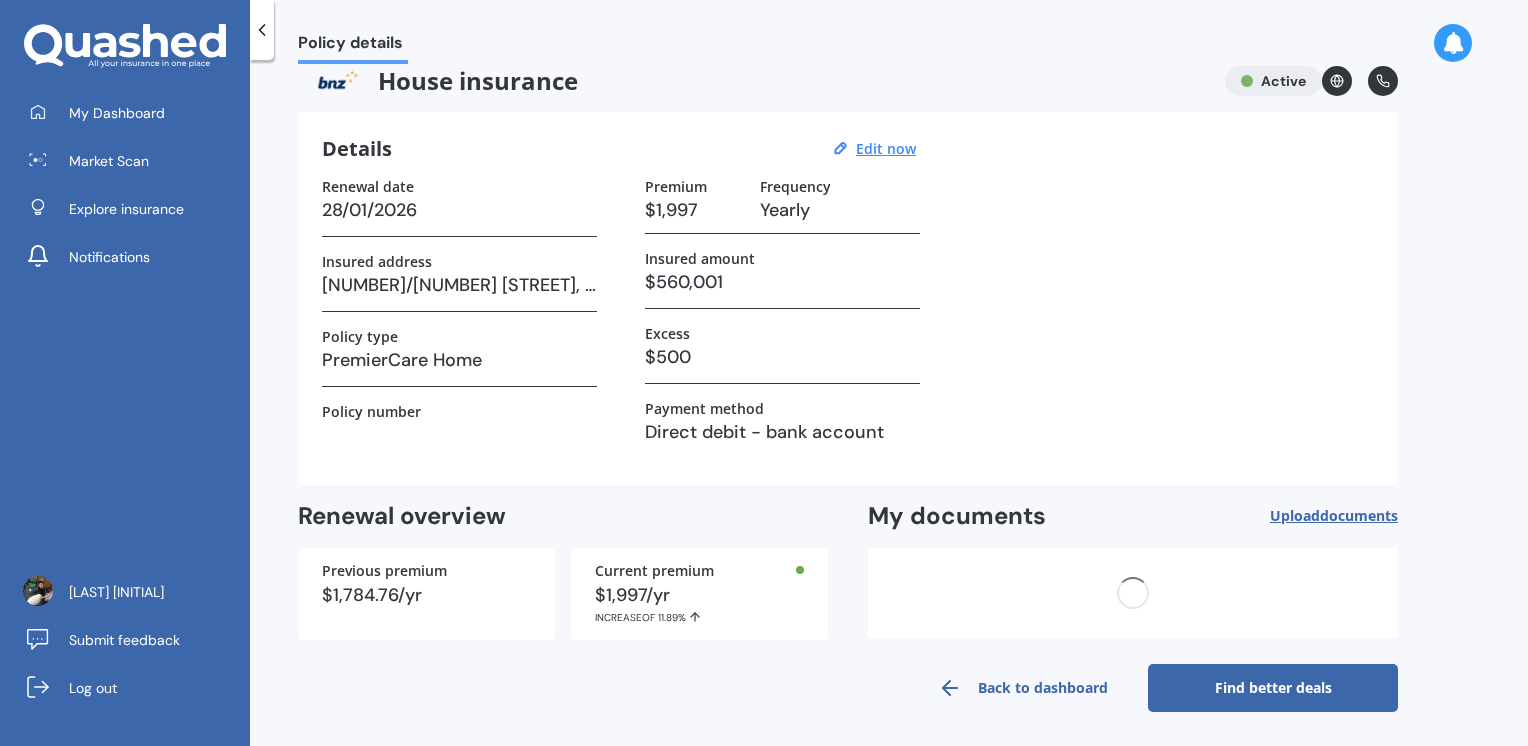 scroll, scrollTop: 0, scrollLeft: 0, axis: both 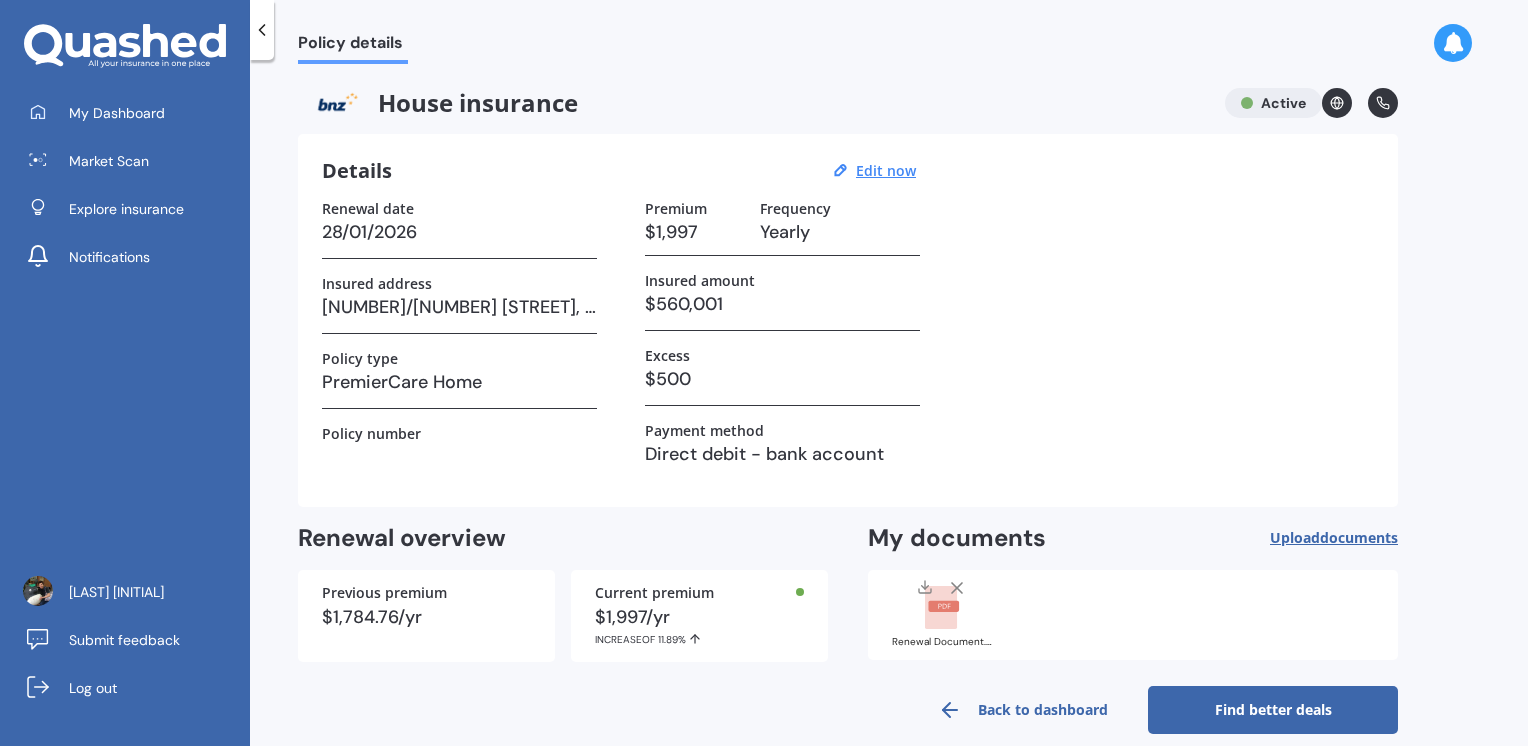 click on "Find better deals" at bounding box center (1273, 710) 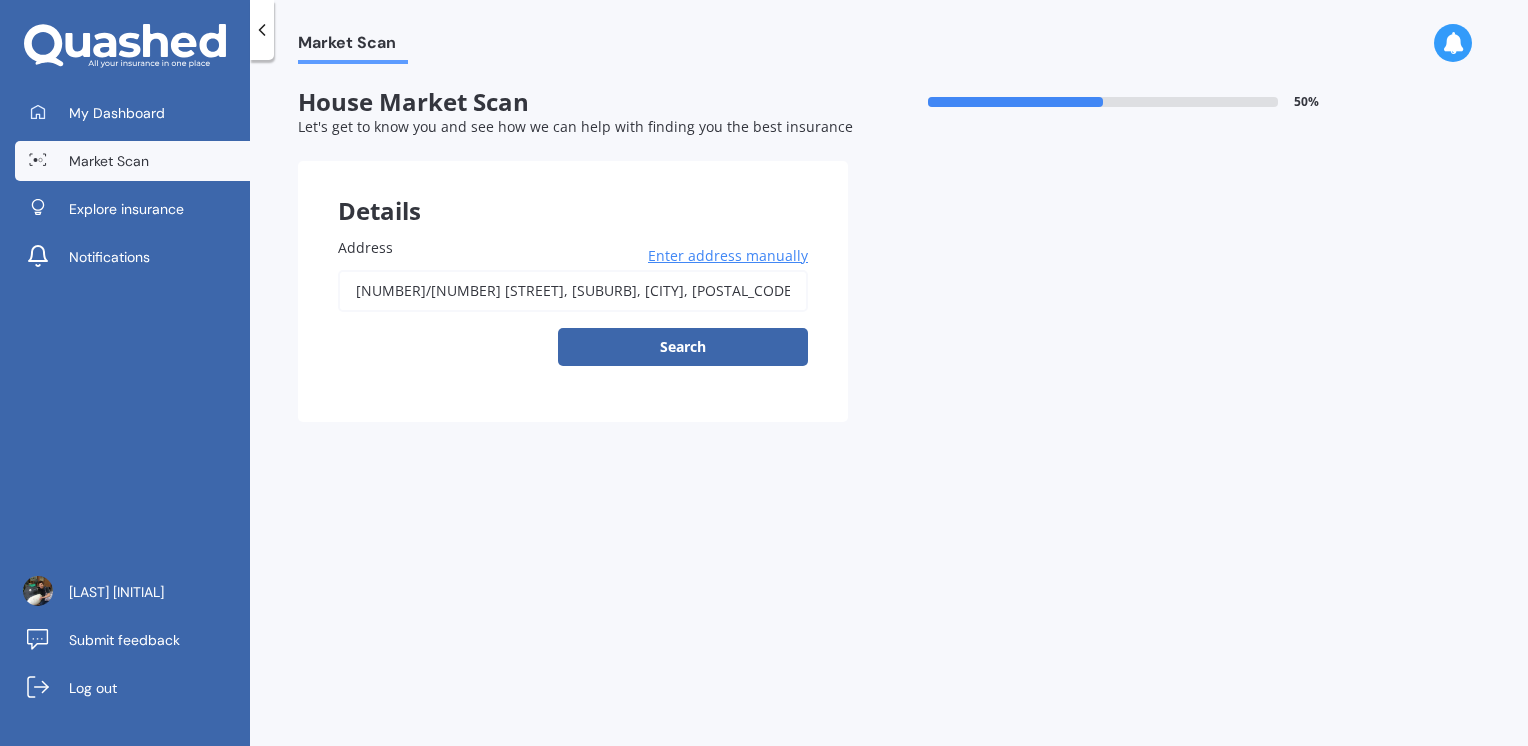 click on "Search" at bounding box center (683, 347) 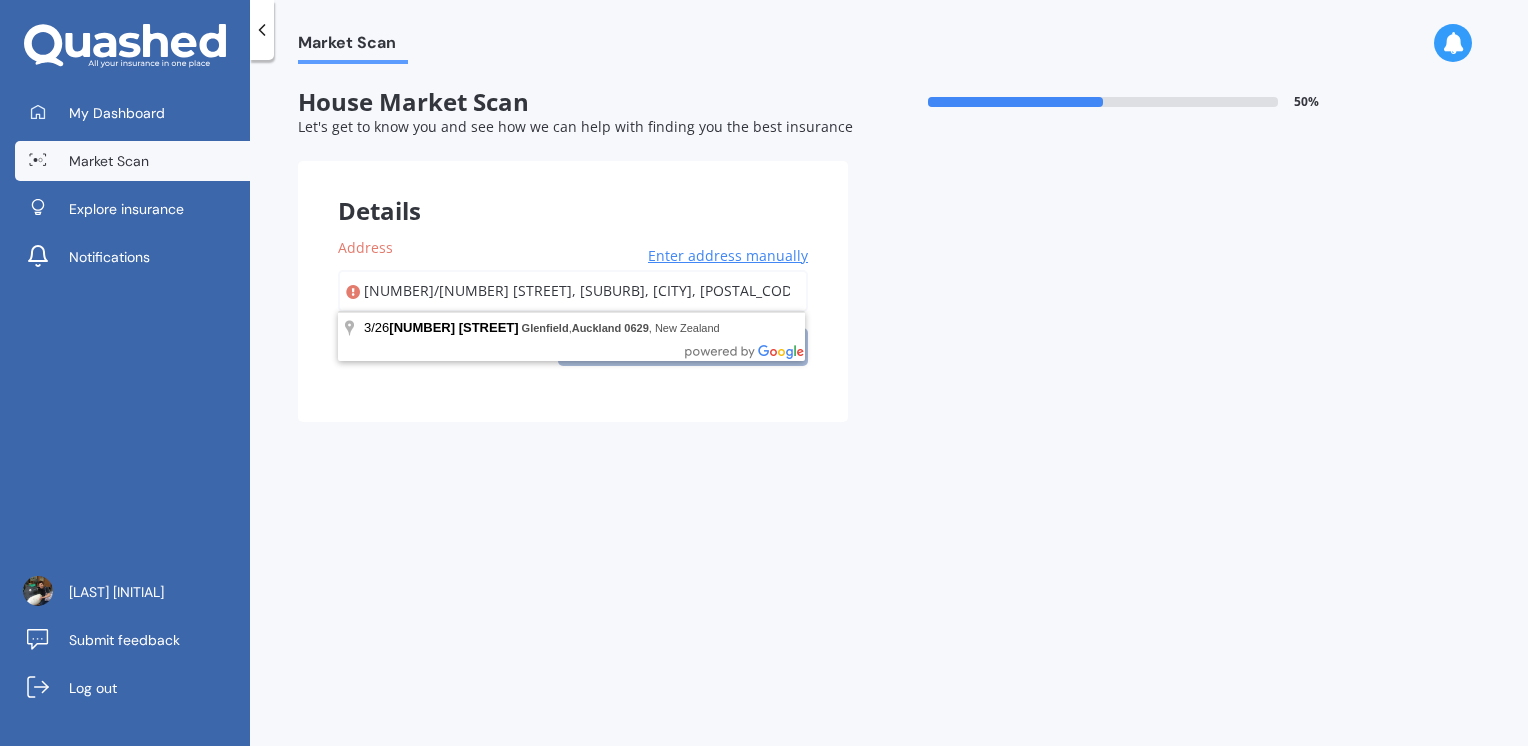 click on "[NUMBER]/[NUMBER] [STREET], [SUBURB], [CITY], [POSTAL_CODE]" at bounding box center (573, 291) 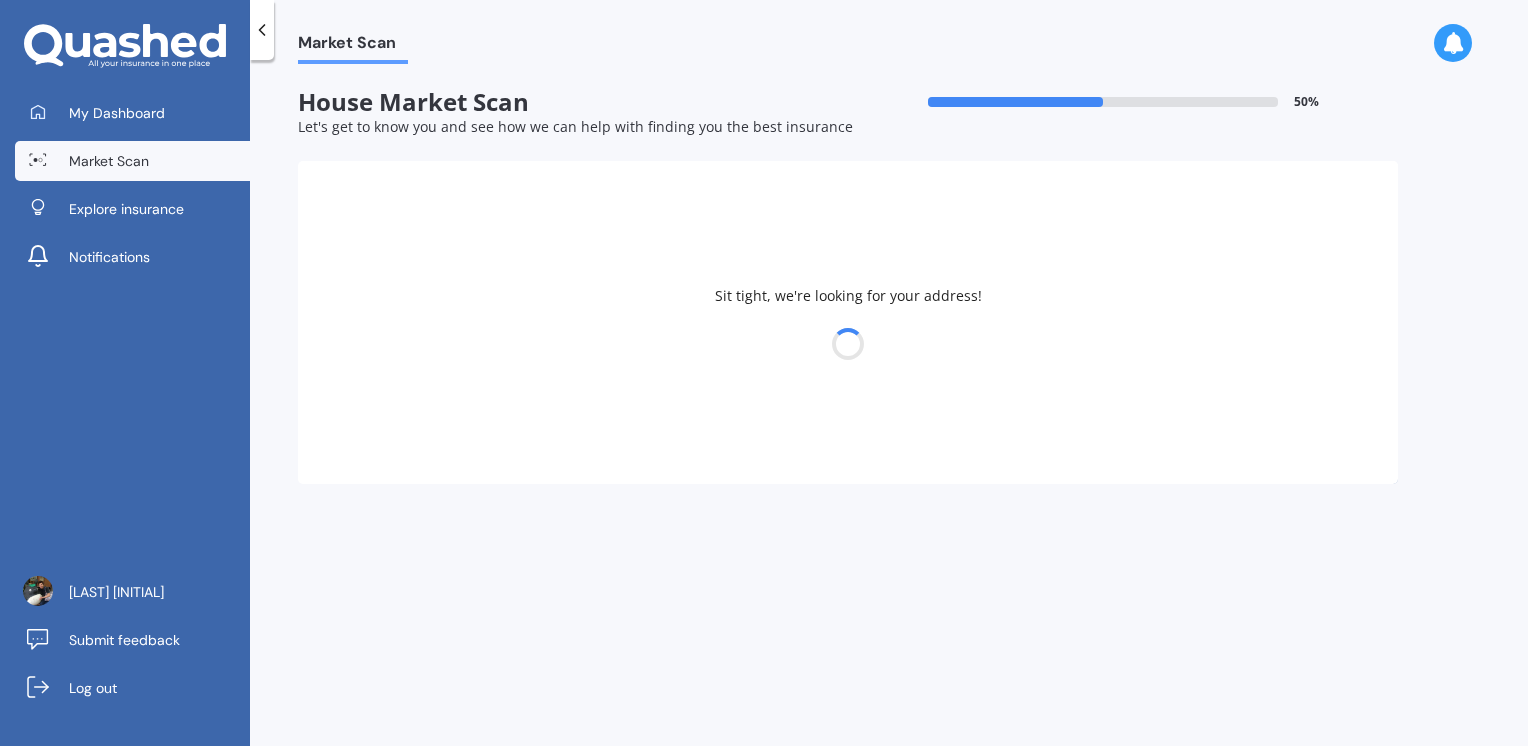type on "[NUMBER]/[NUMBER] [STREET], [SUBURB], [CITY], [POSTAL_CODE]" 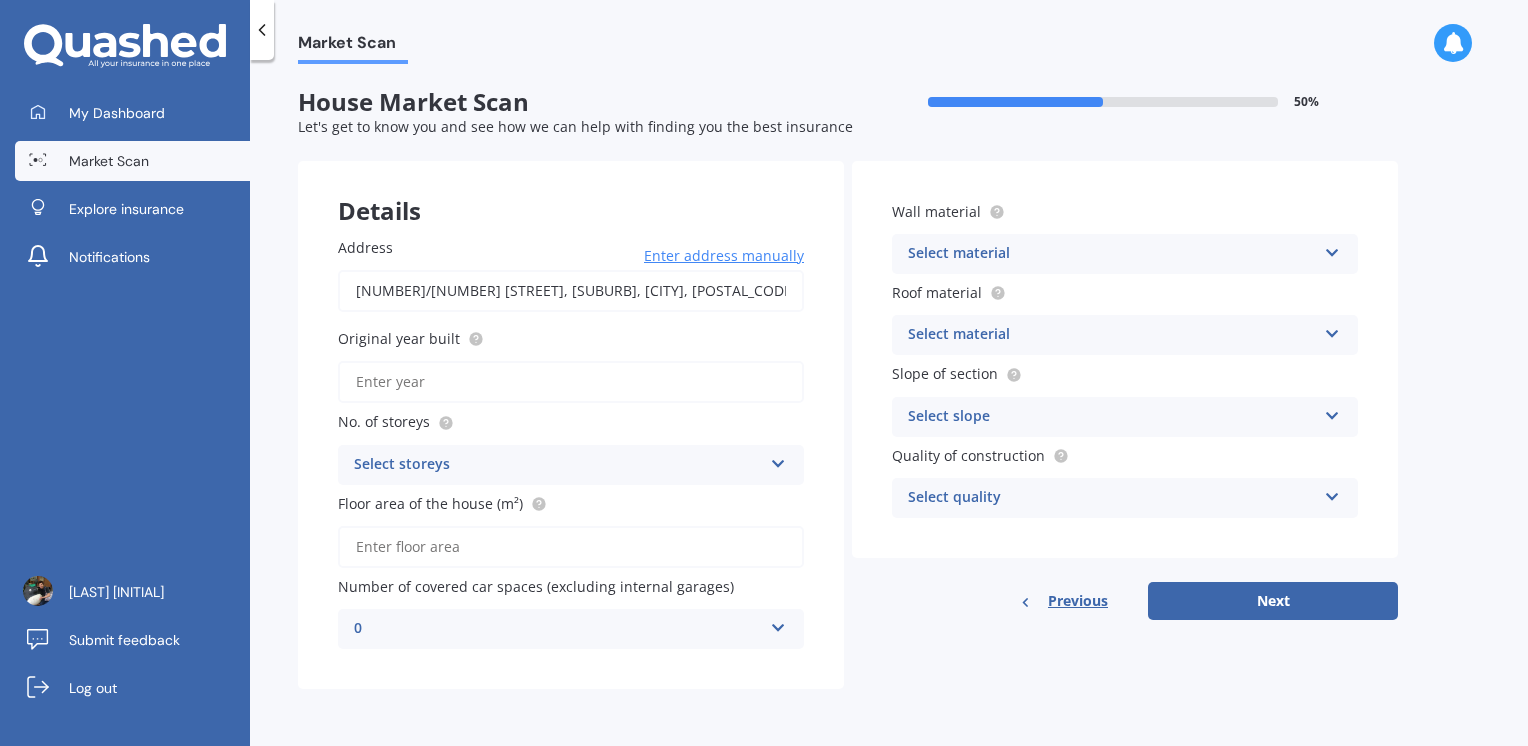 click on "Next" at bounding box center (1273, 601) 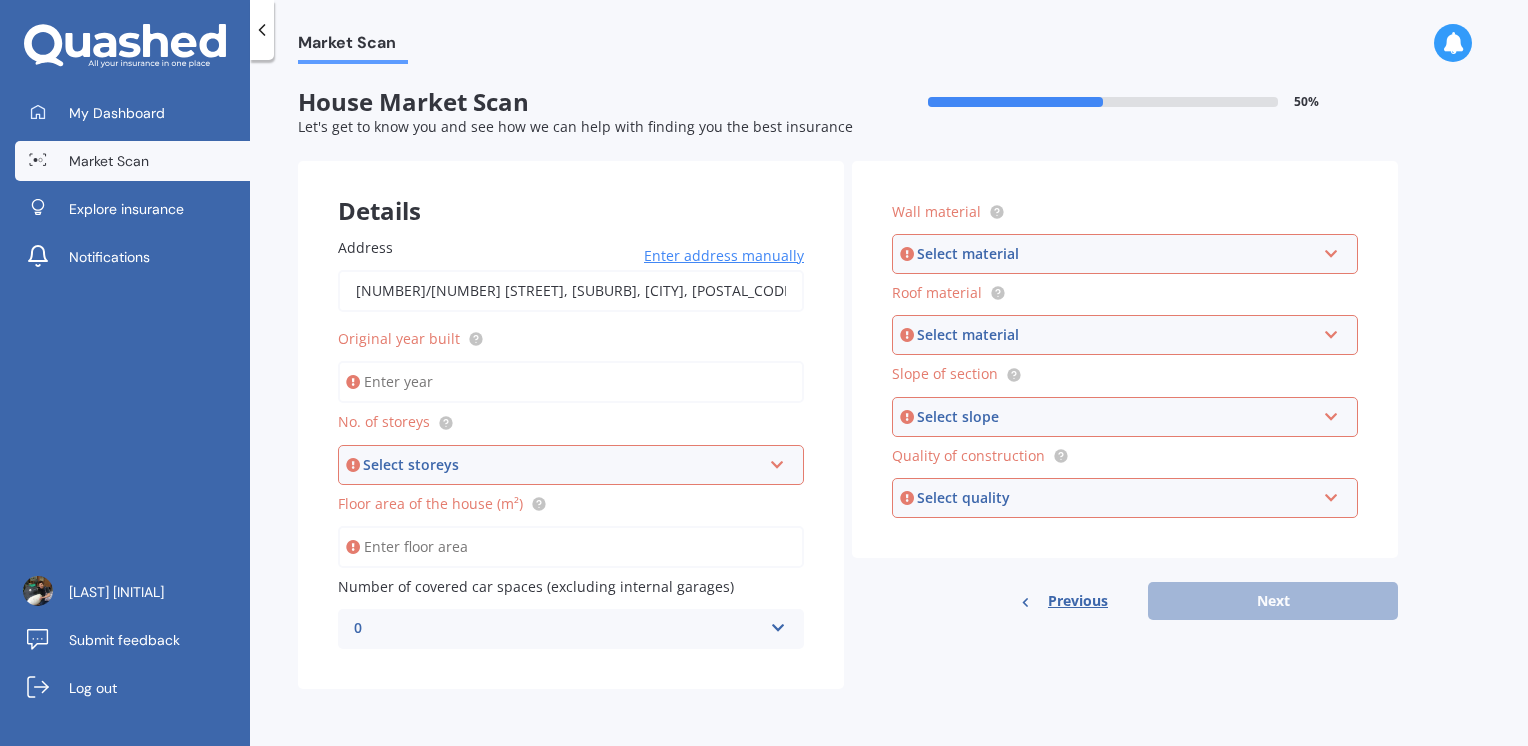type on "2" 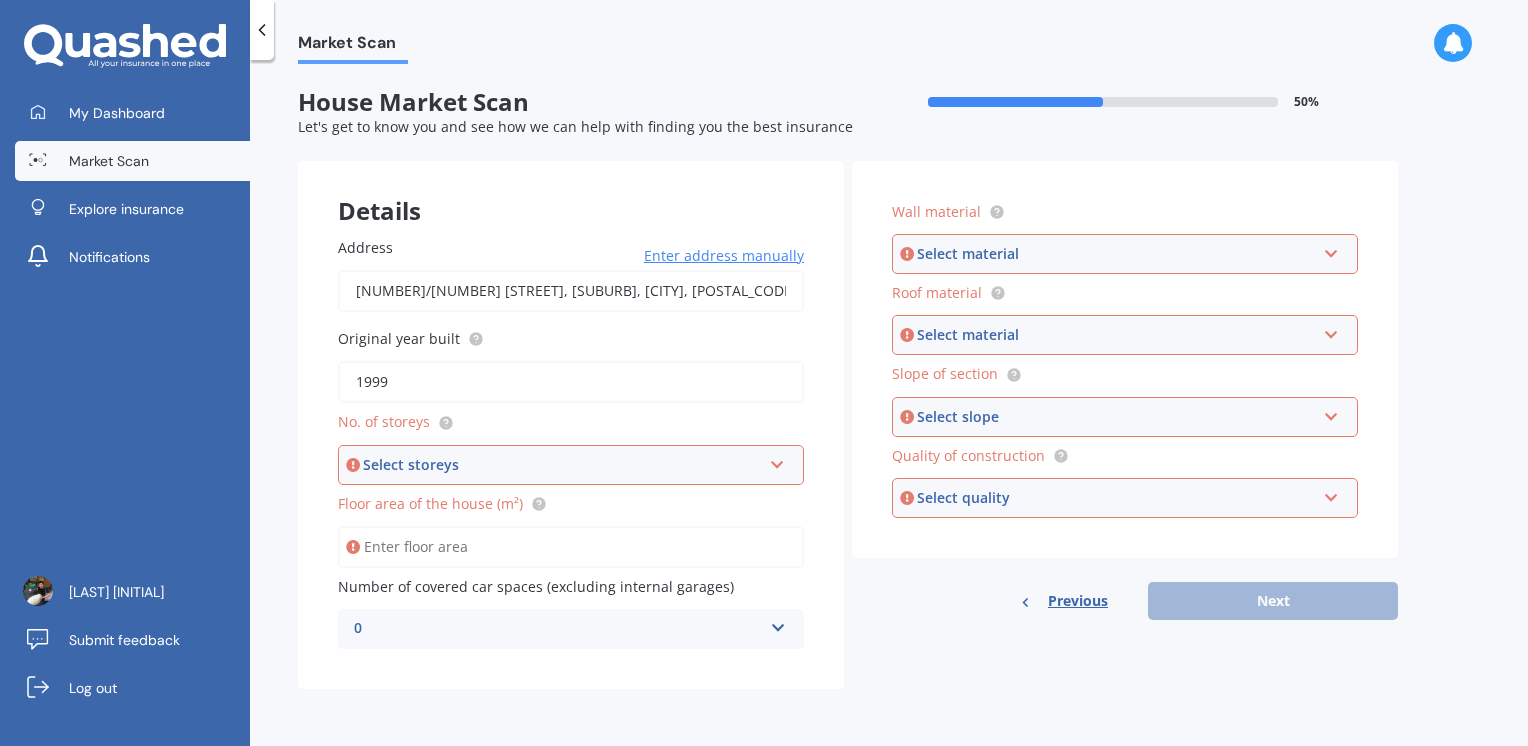type on "1999" 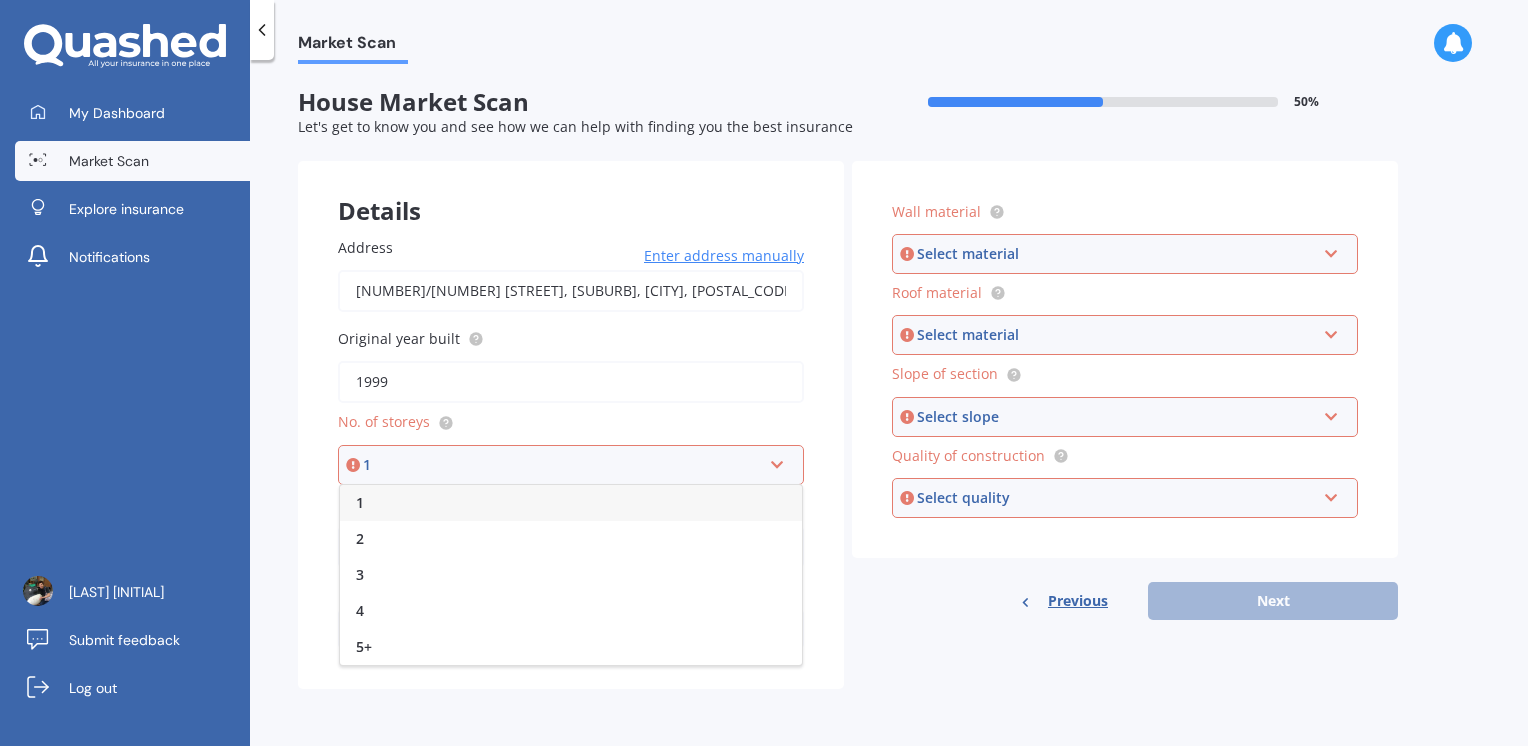 click on "2" at bounding box center [571, 539] 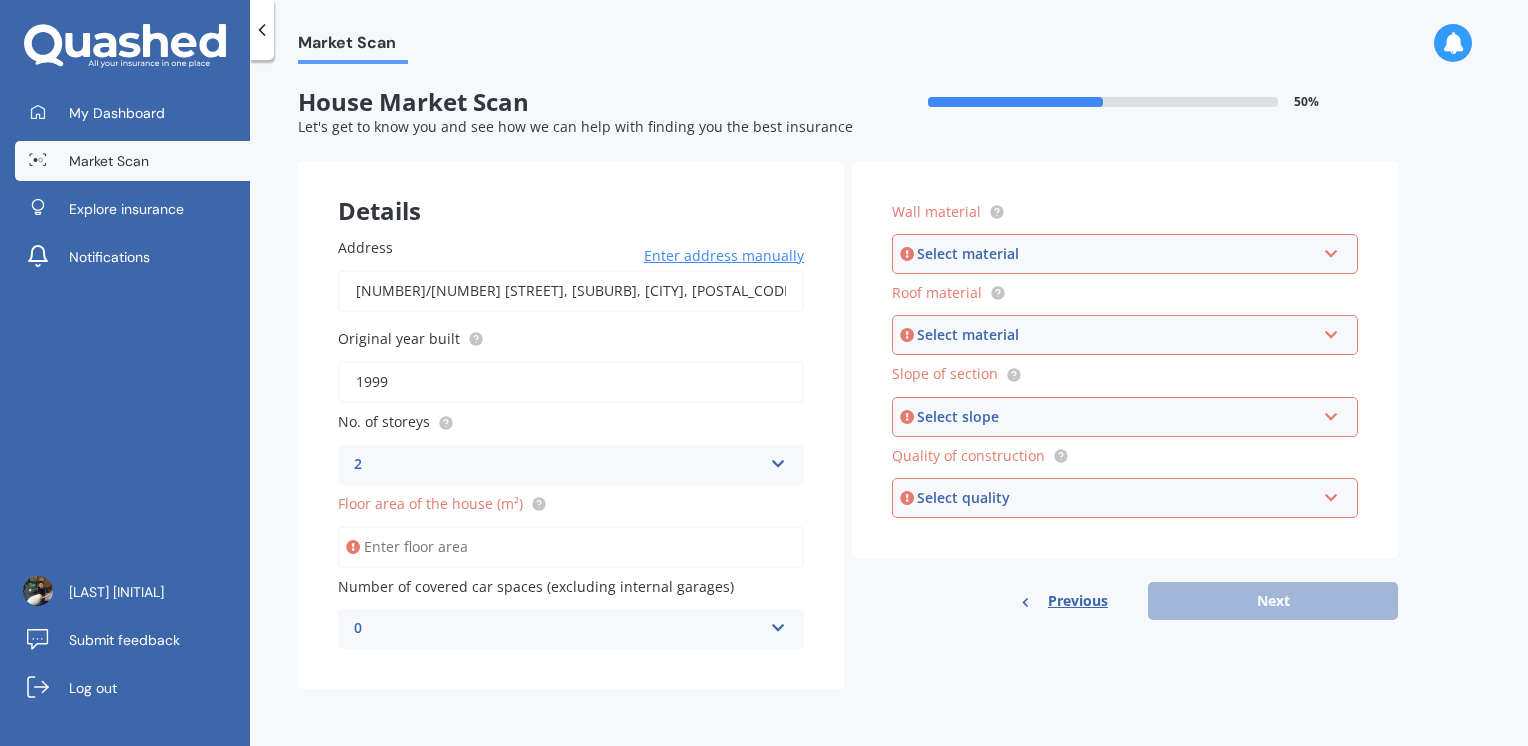click on "Floor area of the house (m²)" at bounding box center (571, 547) 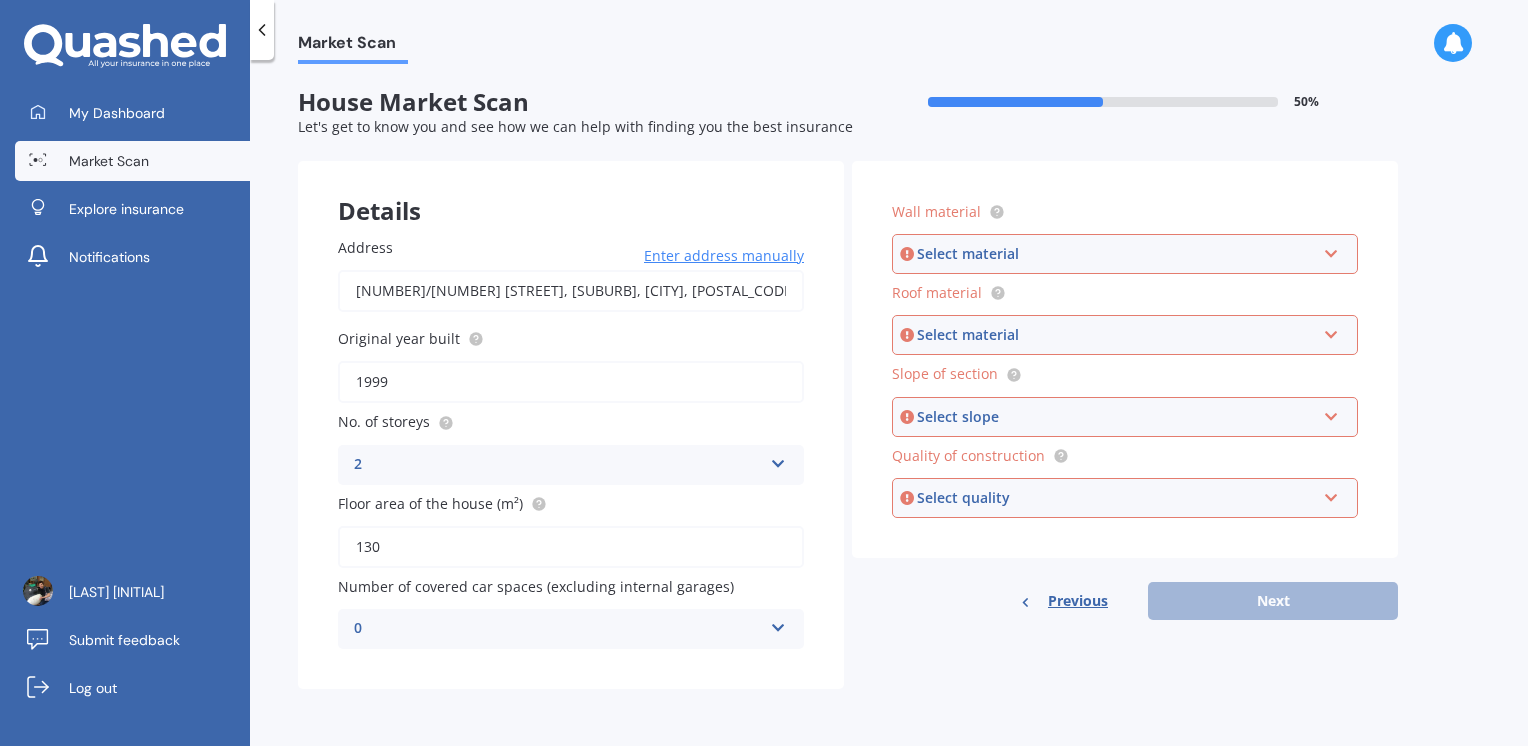 type on "130" 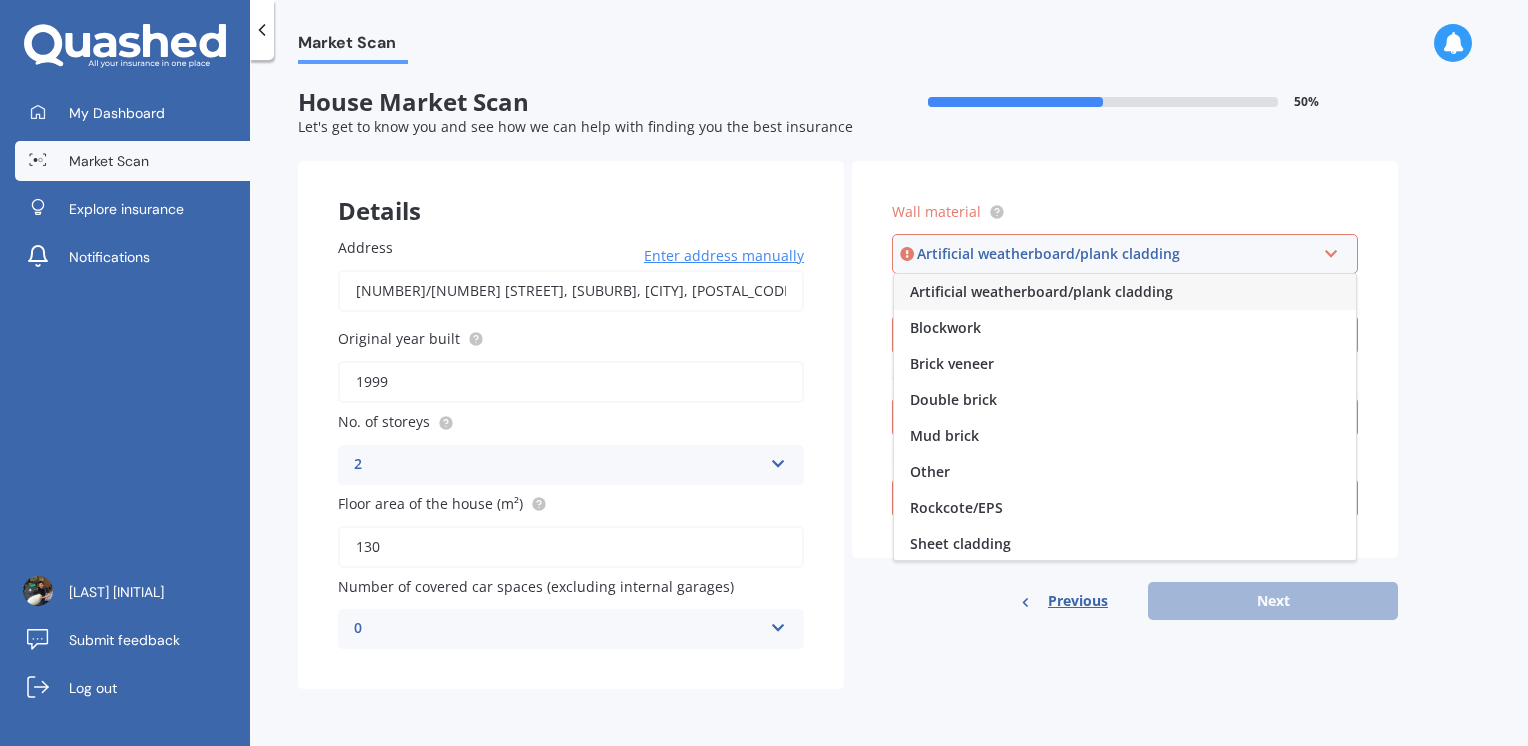 click on "Brick veneer" at bounding box center (1125, 364) 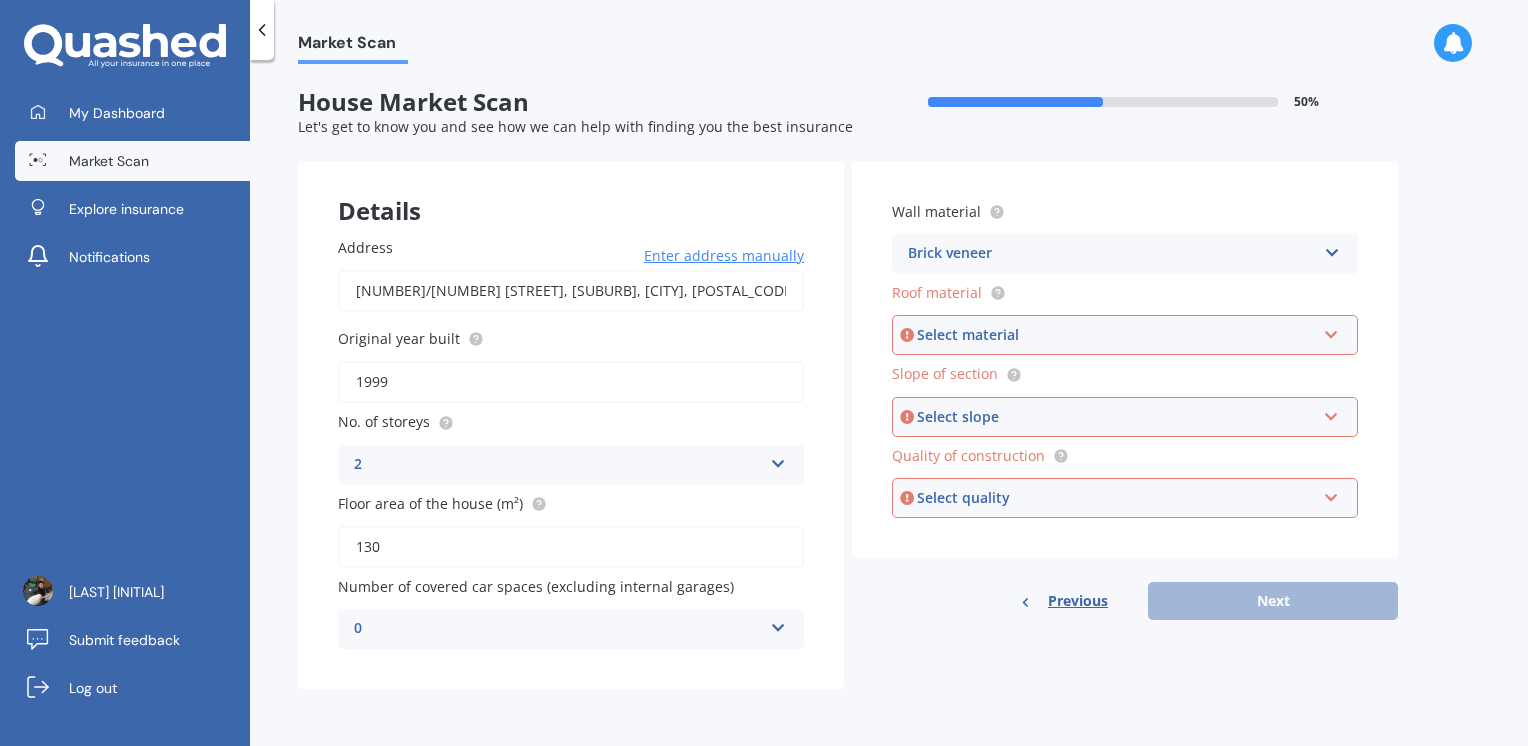 click on "Brick veneer" at bounding box center (1112, 254) 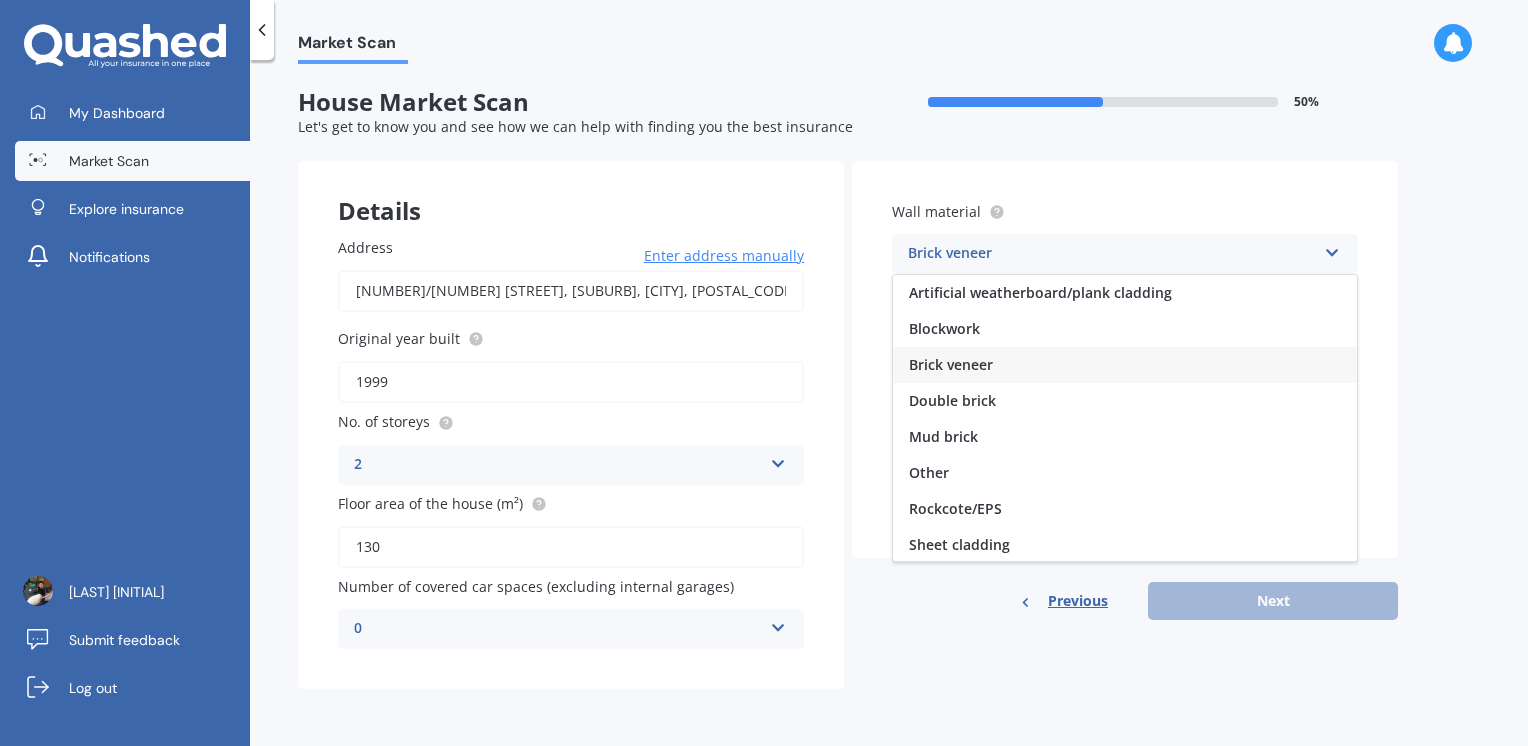 scroll, scrollTop: 181, scrollLeft: 0, axis: vertical 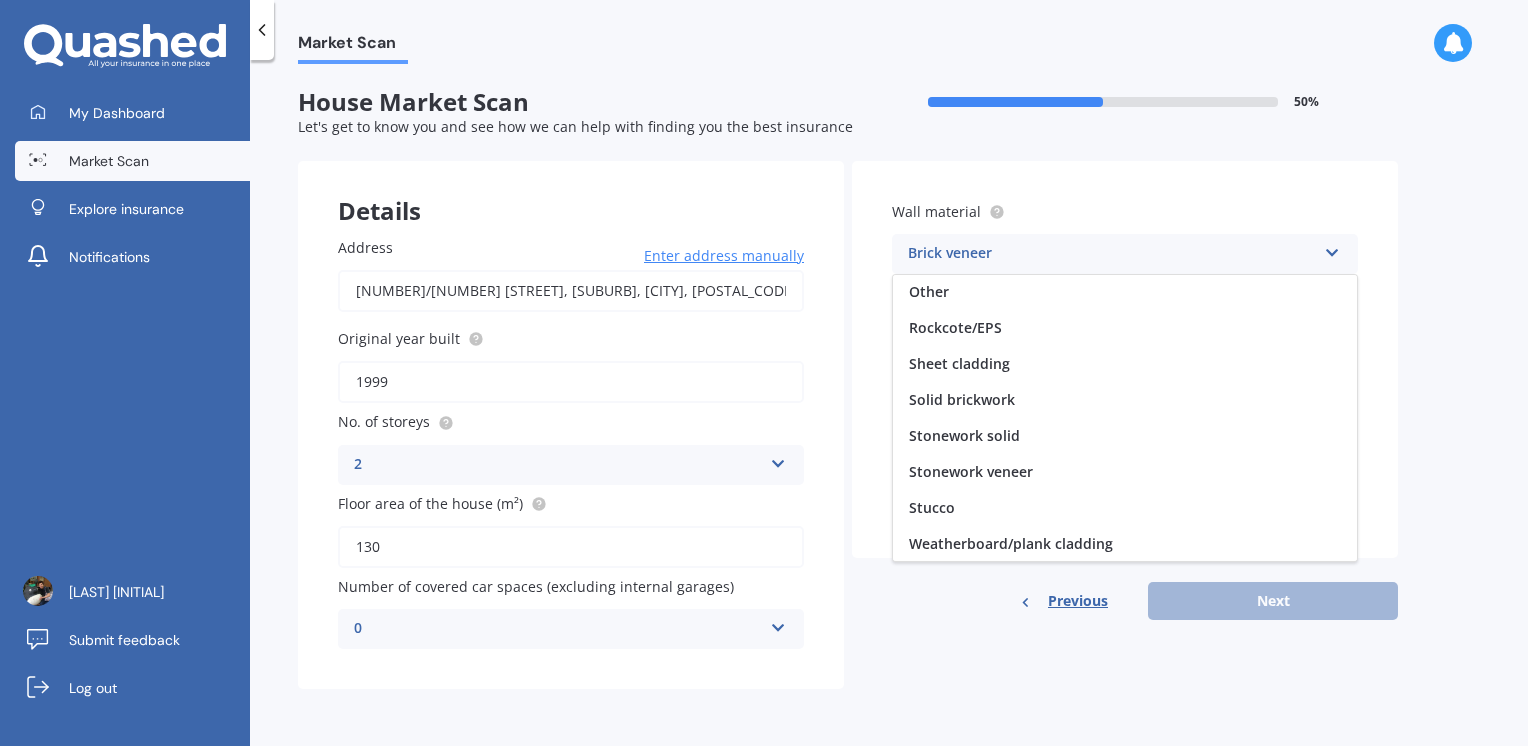 click on "Weatherboard/plank cladding" at bounding box center (1011, 543) 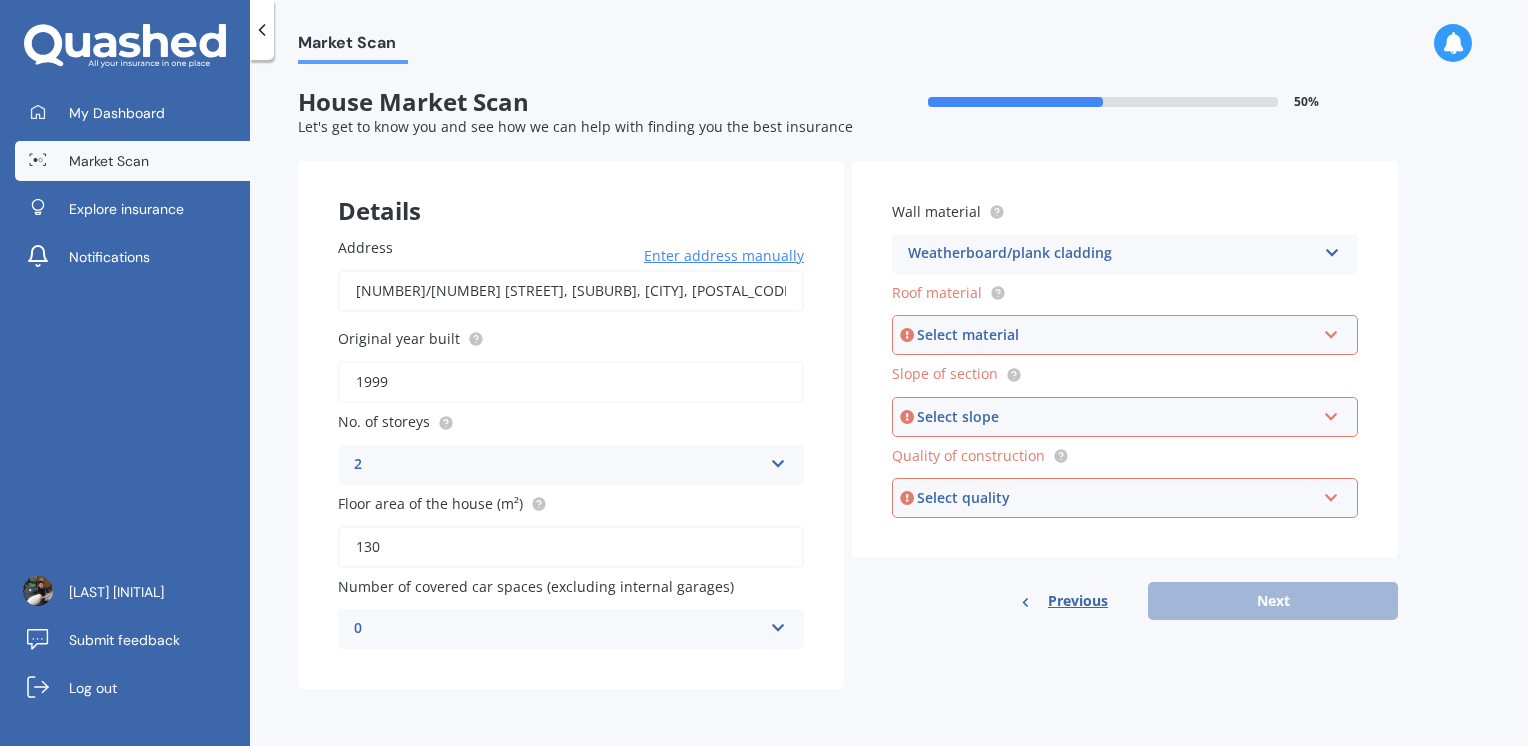 click on "Select material" at bounding box center (1116, 335) 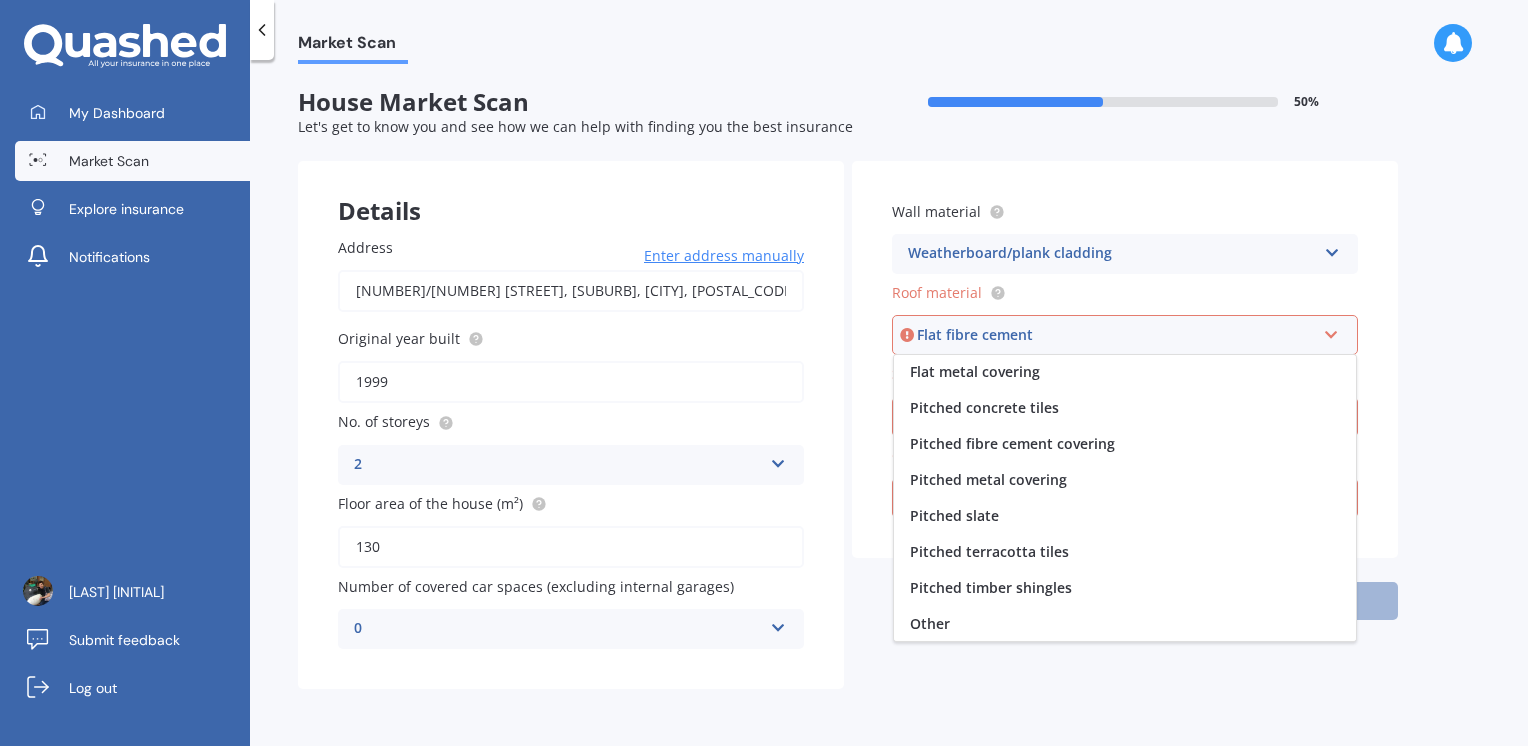 scroll, scrollTop: 0, scrollLeft: 0, axis: both 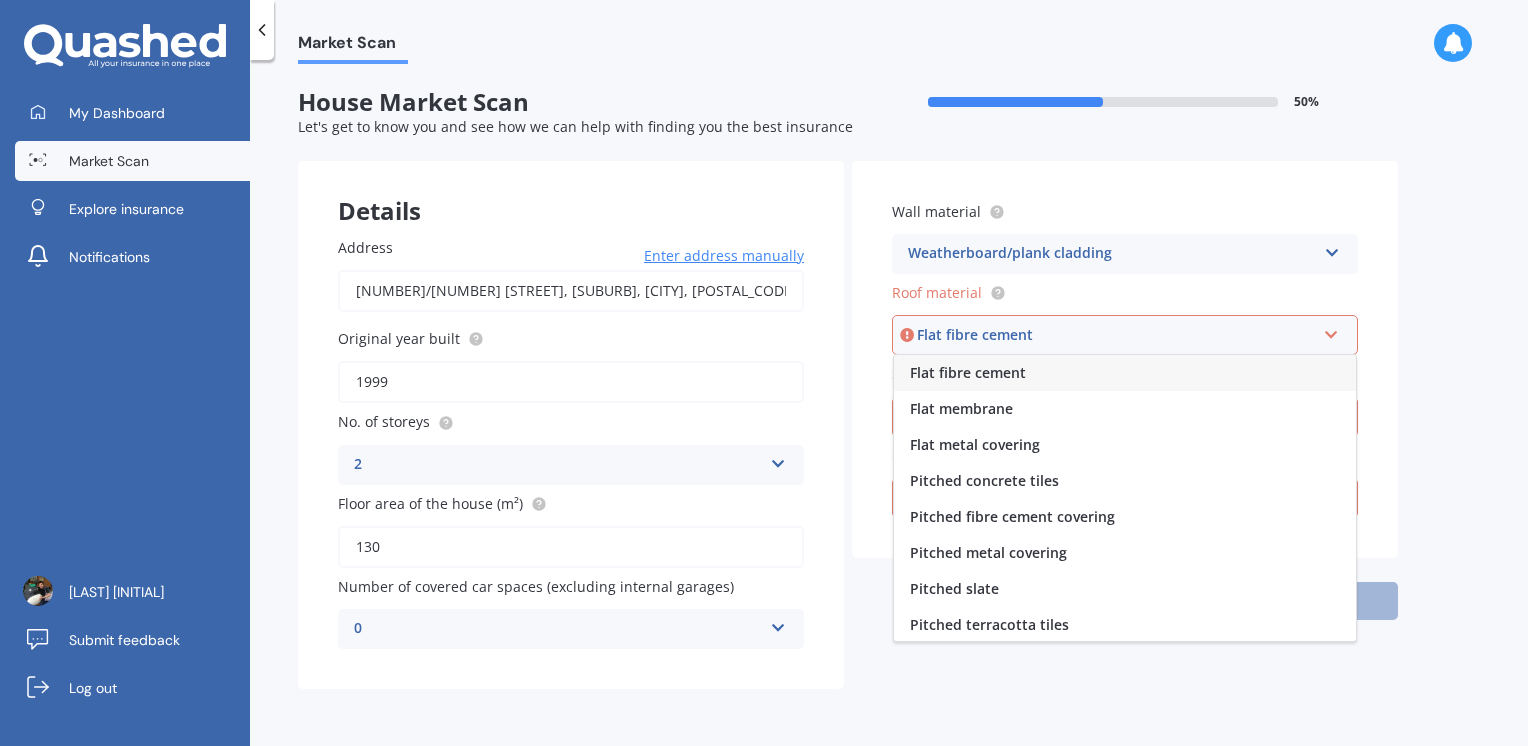 click on "Flat metal covering" at bounding box center [1125, 445] 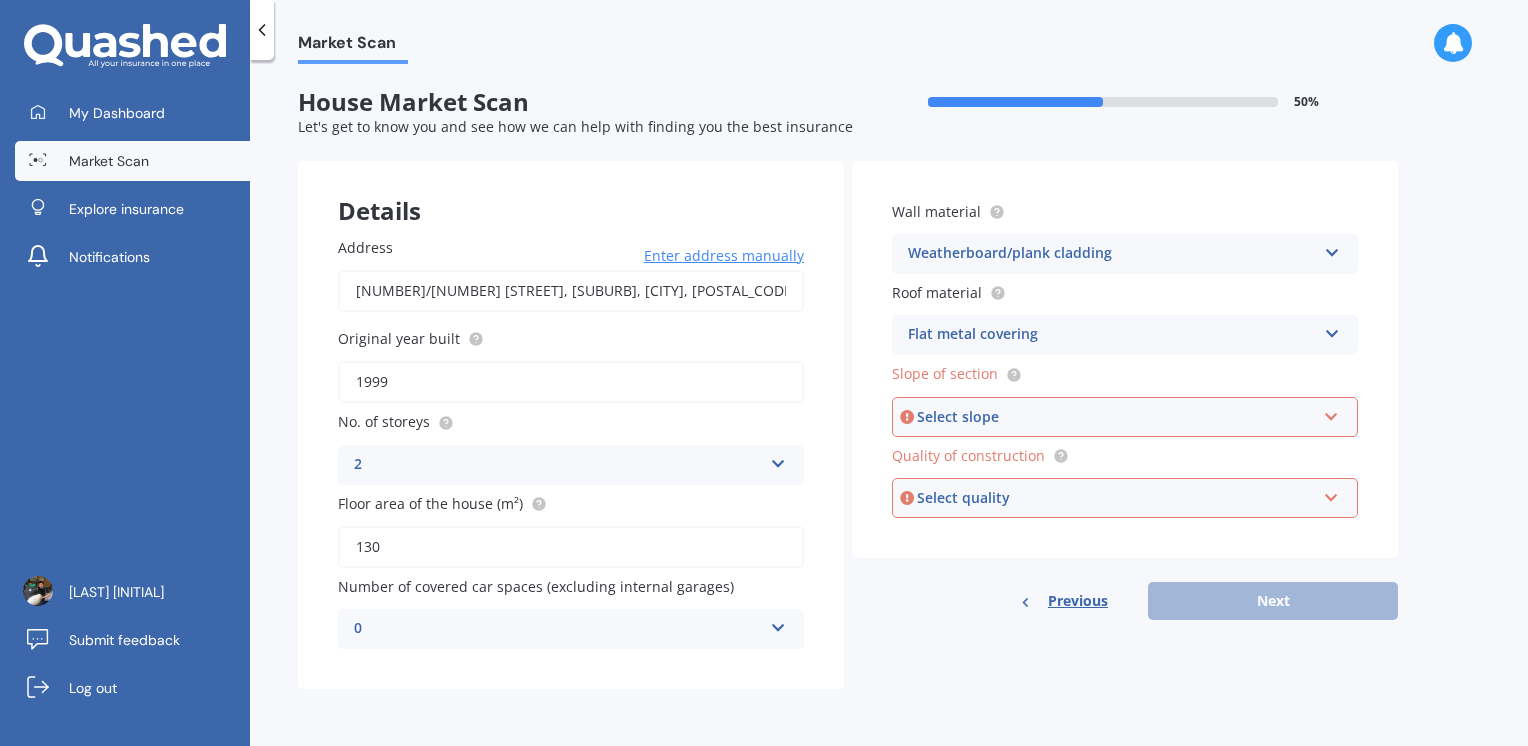 click on "Select slope" at bounding box center [1116, 417] 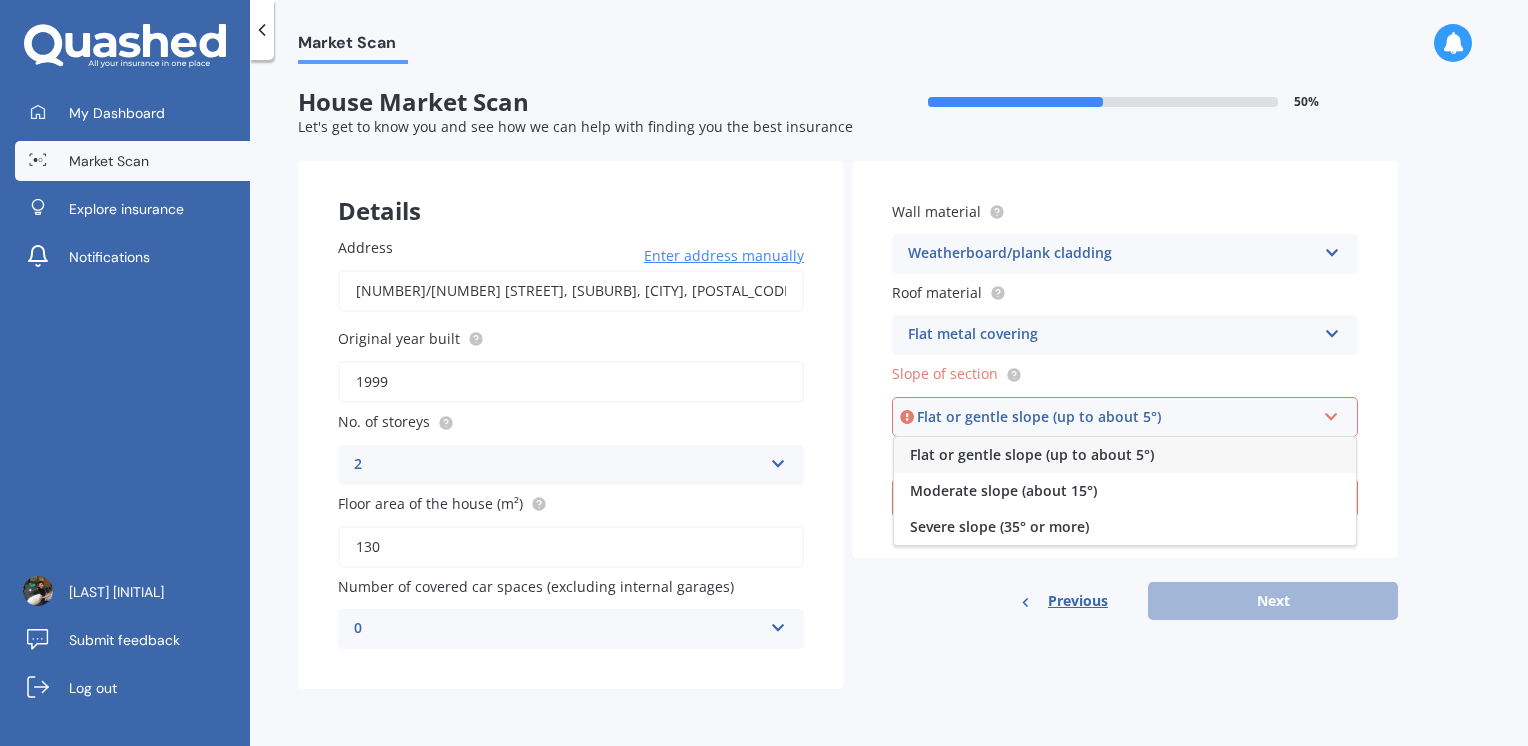 click on "Moderate slope (about 15°)" at bounding box center (1125, 491) 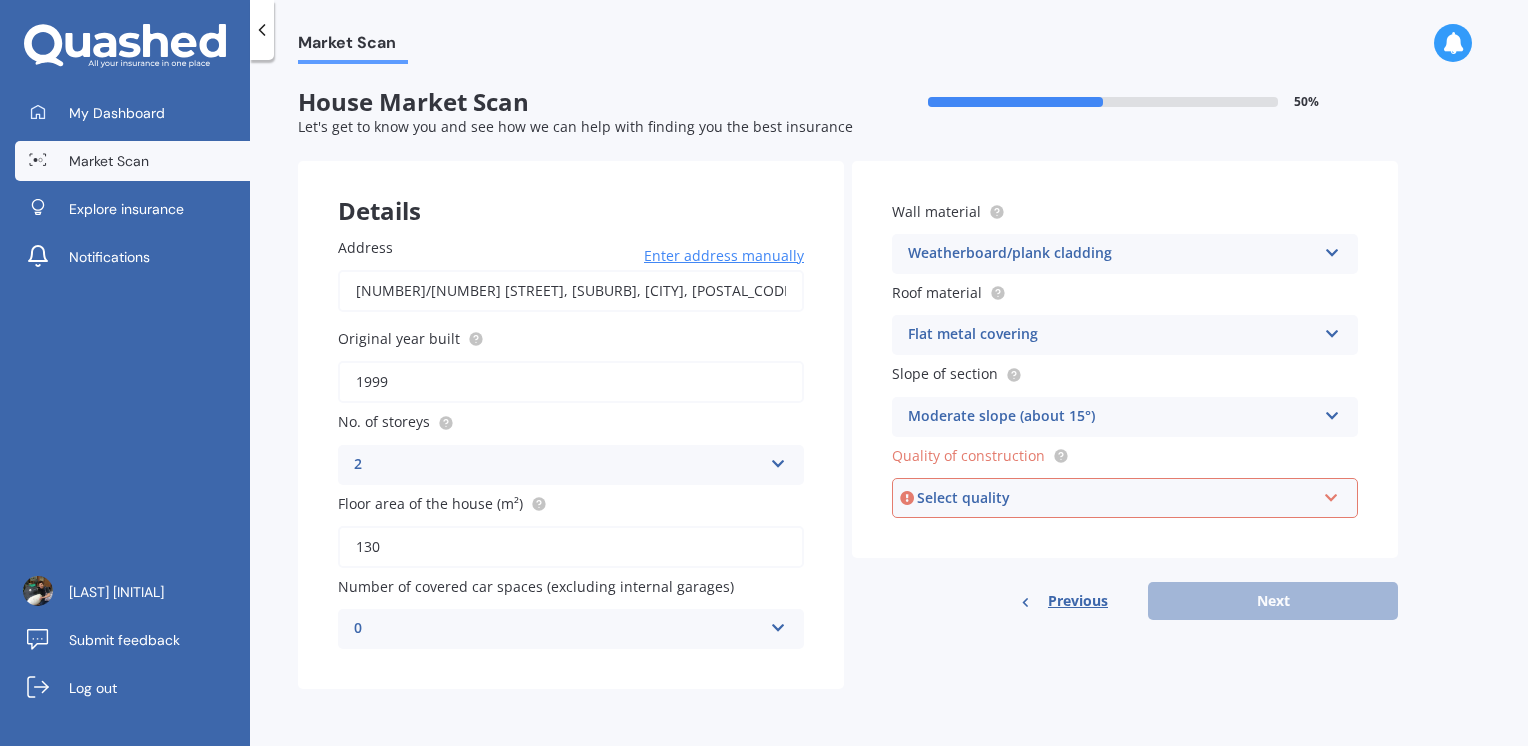 click on "Select quality" at bounding box center [1116, 498] 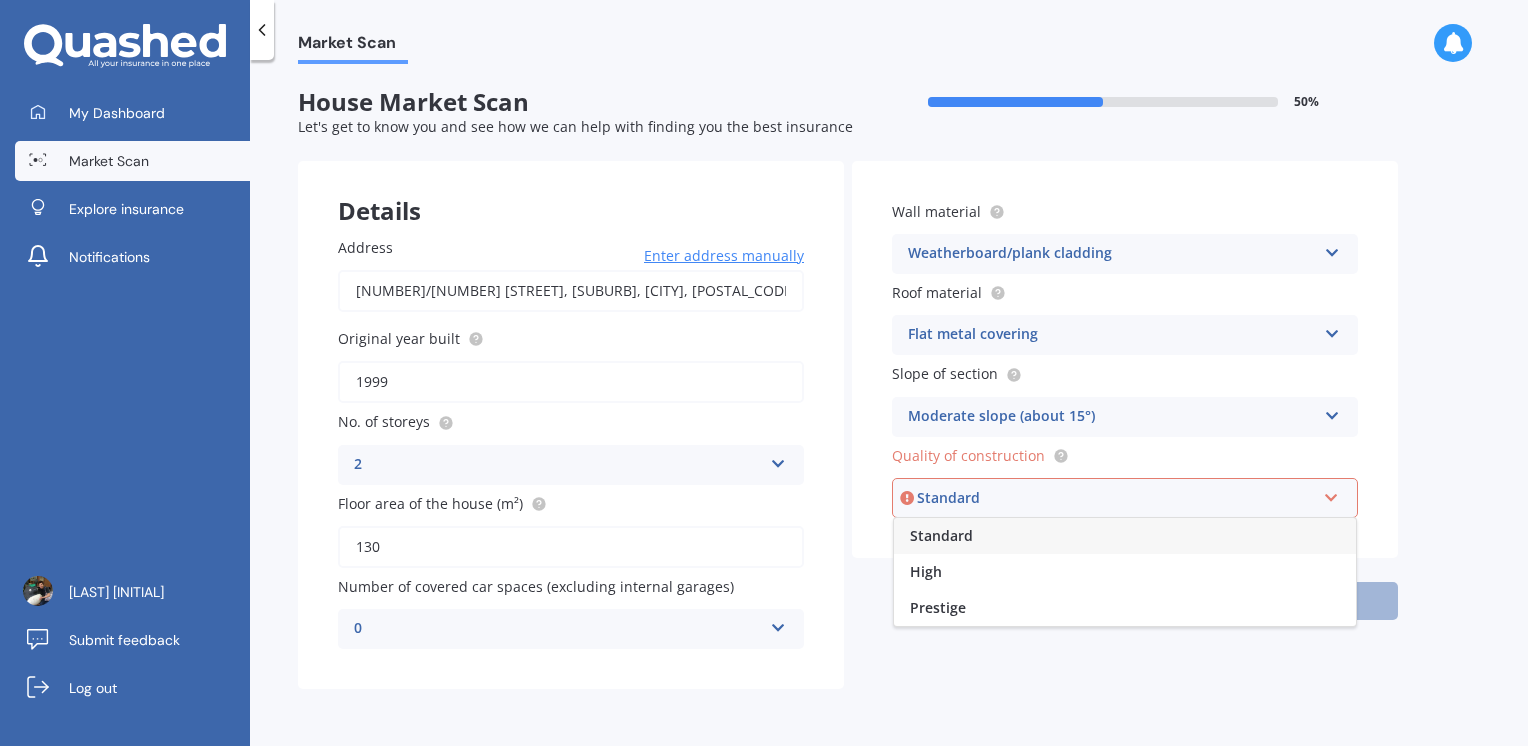 click on "High" at bounding box center [1125, 572] 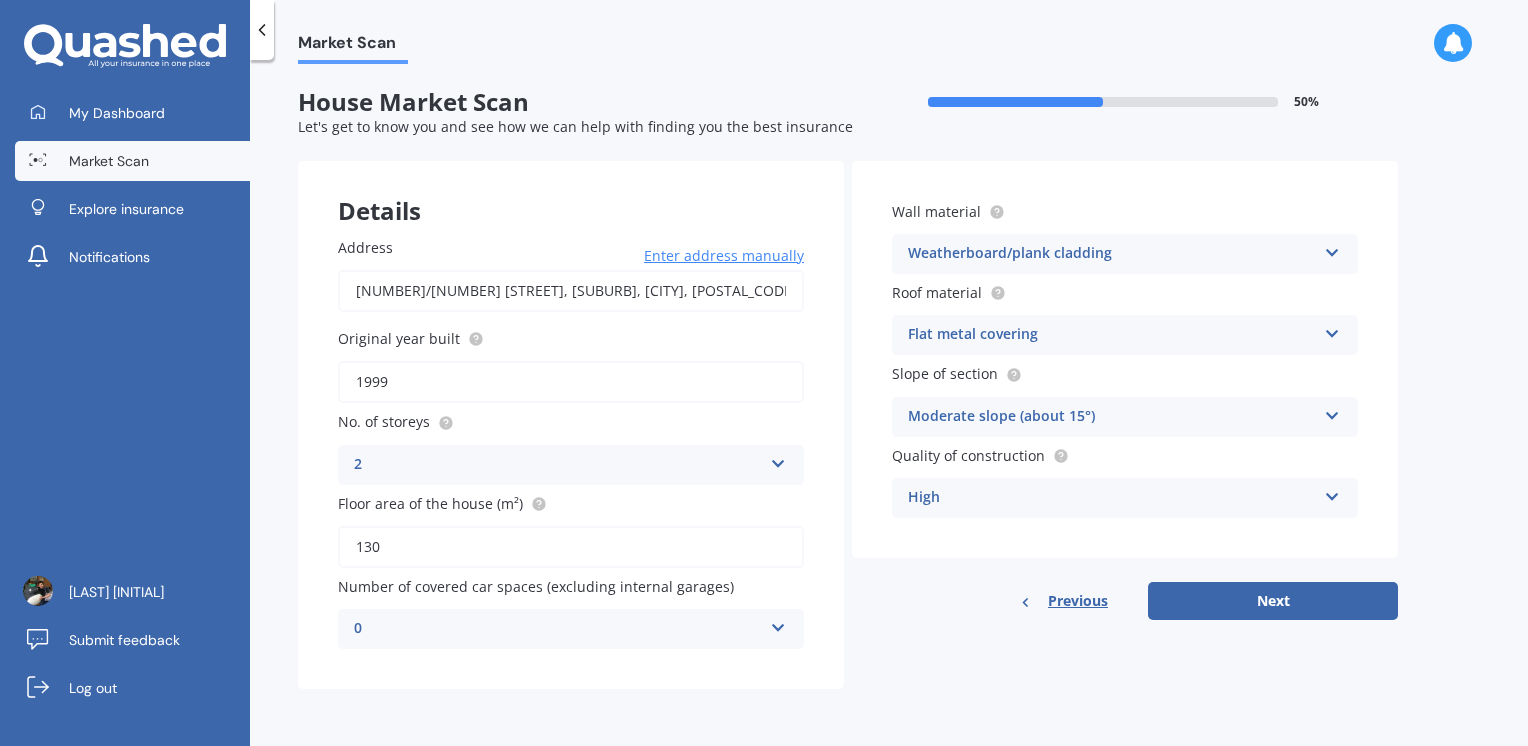 drag, startPoint x: 1217, startPoint y: 577, endPoint x: 1240, endPoint y: 591, distance: 26.925823 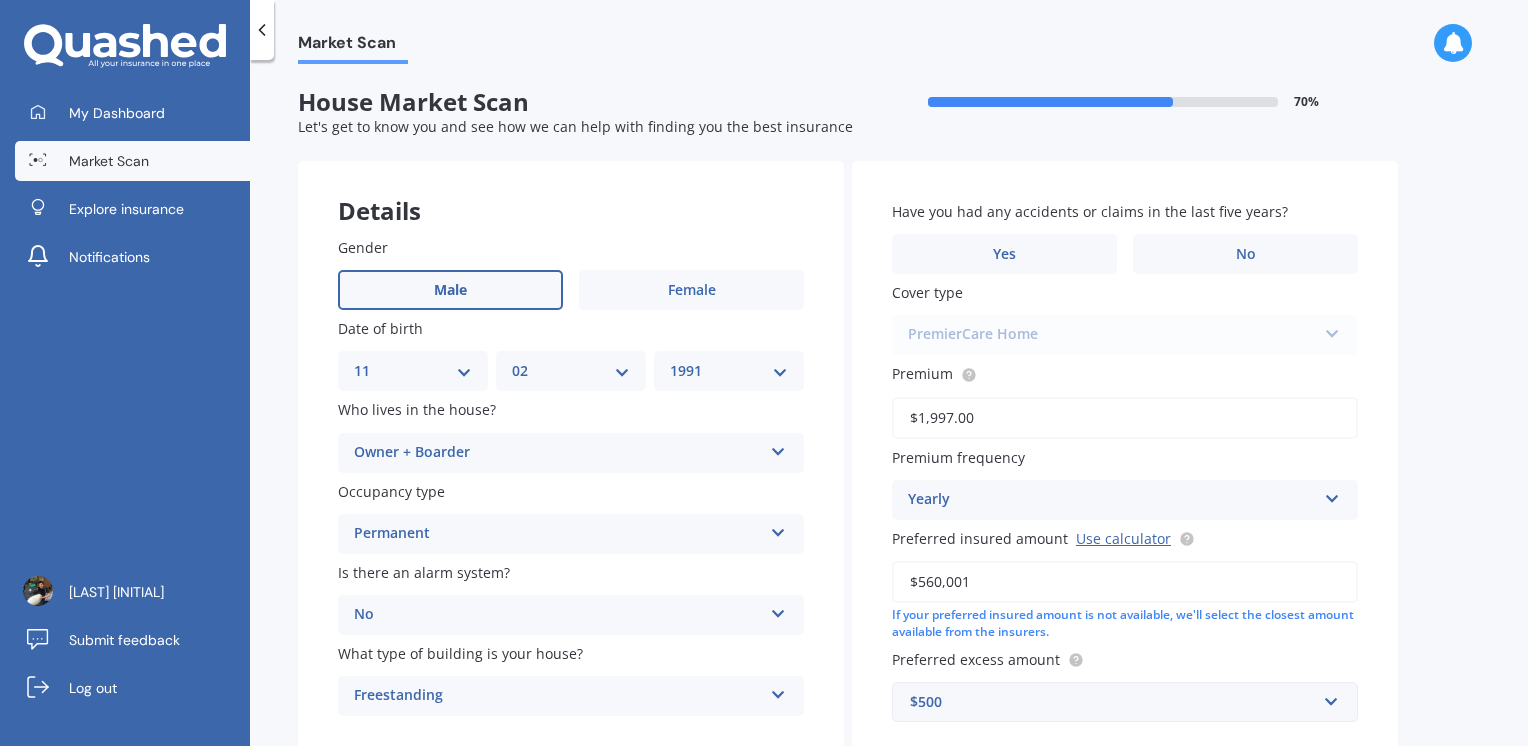 scroll, scrollTop: 98, scrollLeft: 0, axis: vertical 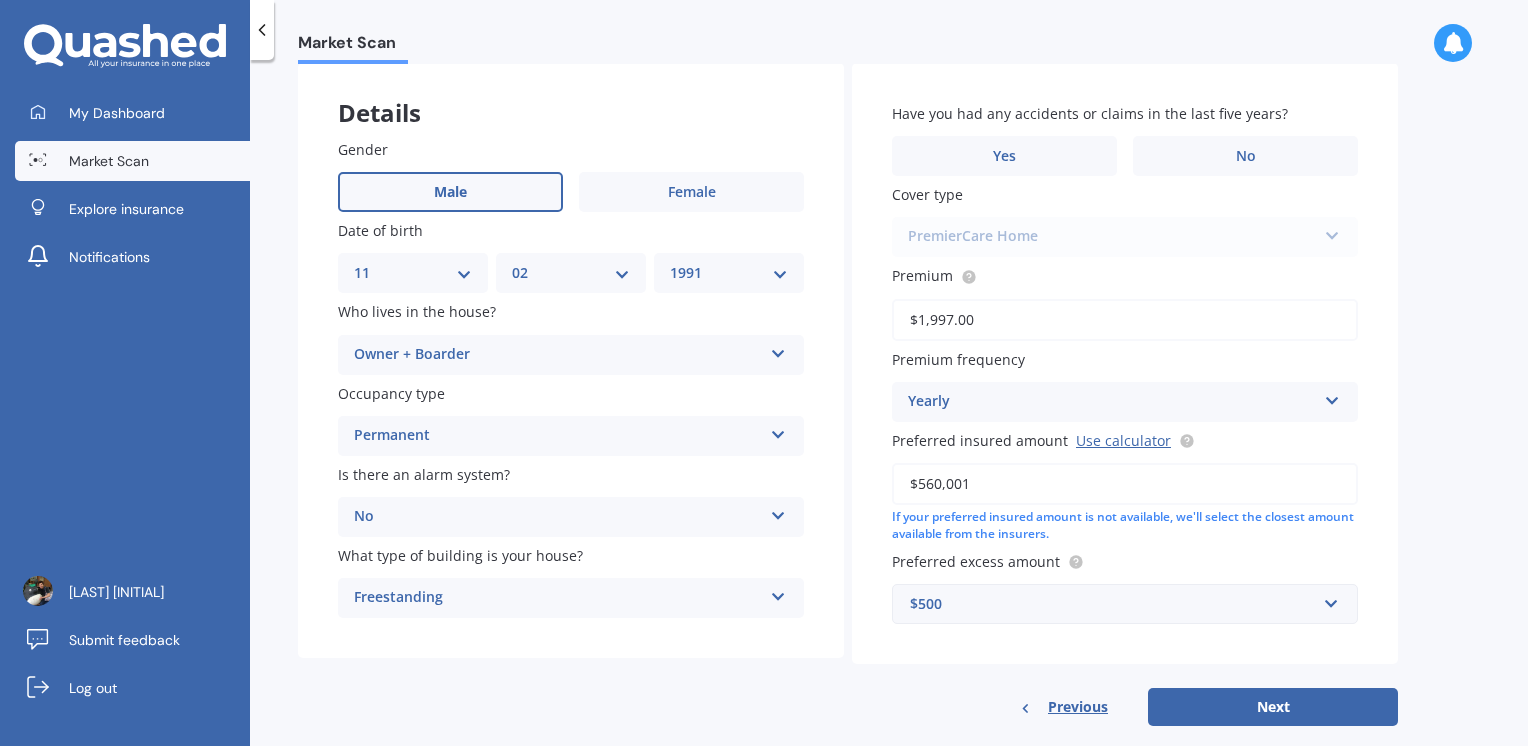 click on "Previous" at bounding box center (1078, 707) 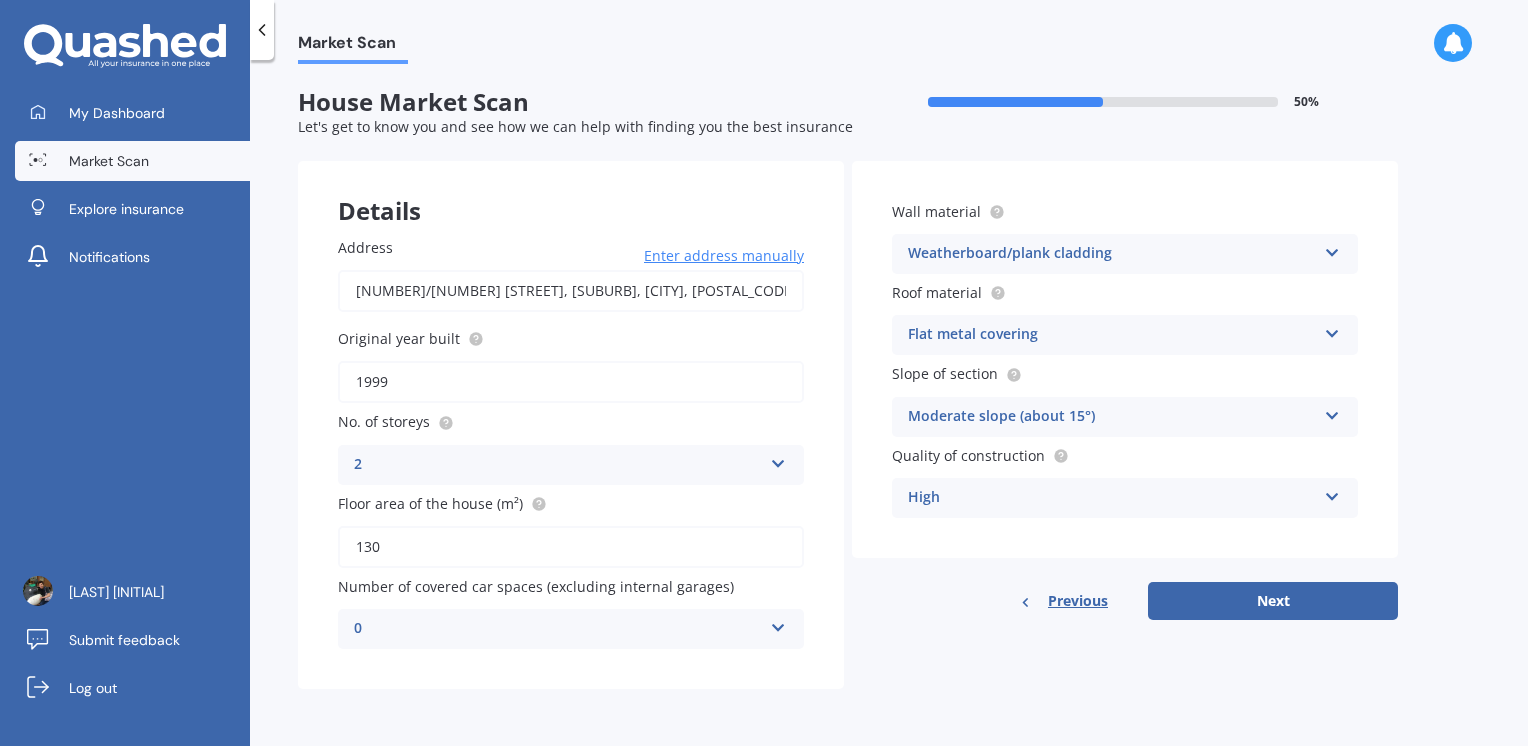click on "High" at bounding box center [1112, 498] 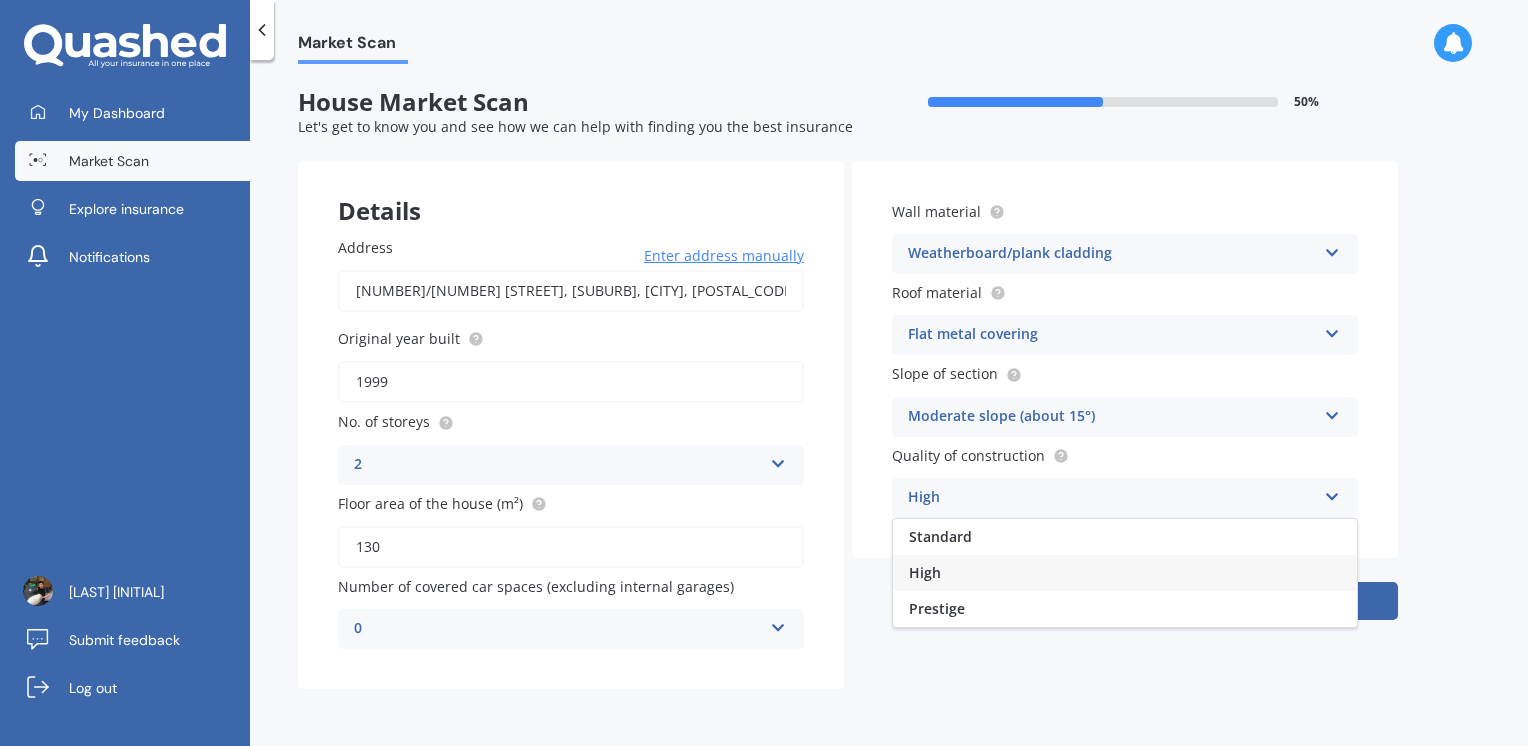 click on "Standard" at bounding box center (1125, 537) 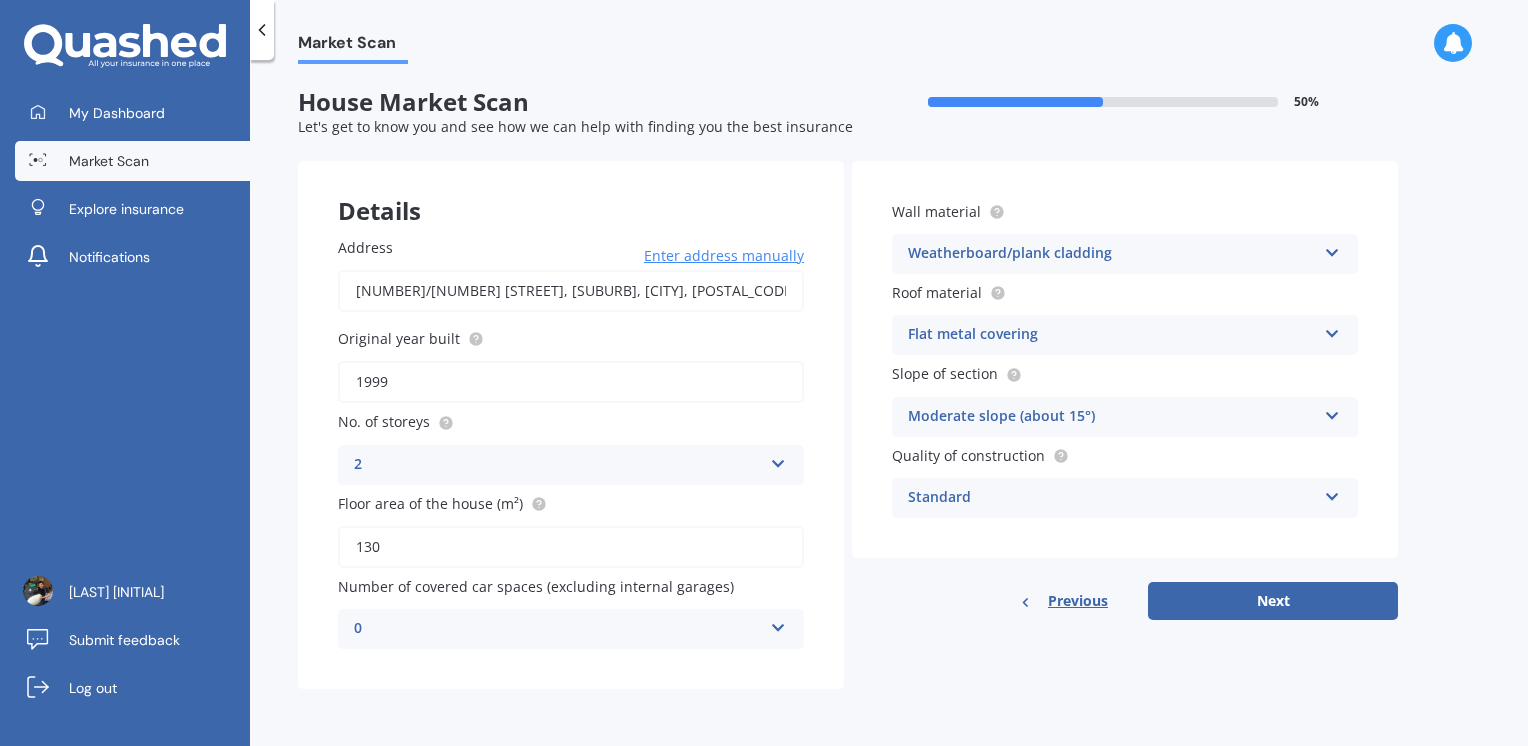 click on "Next" at bounding box center [1273, 601] 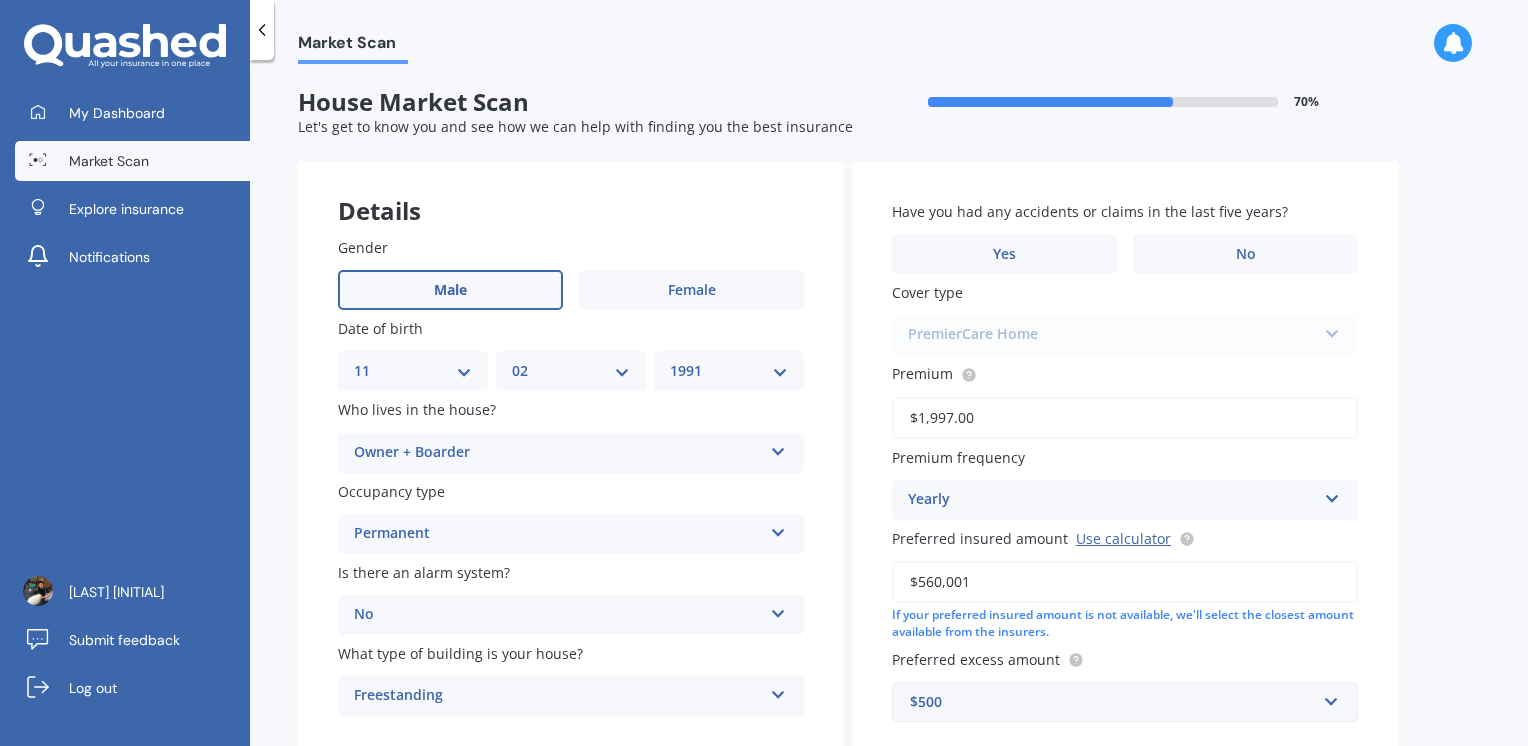 scroll, scrollTop: 128, scrollLeft: 0, axis: vertical 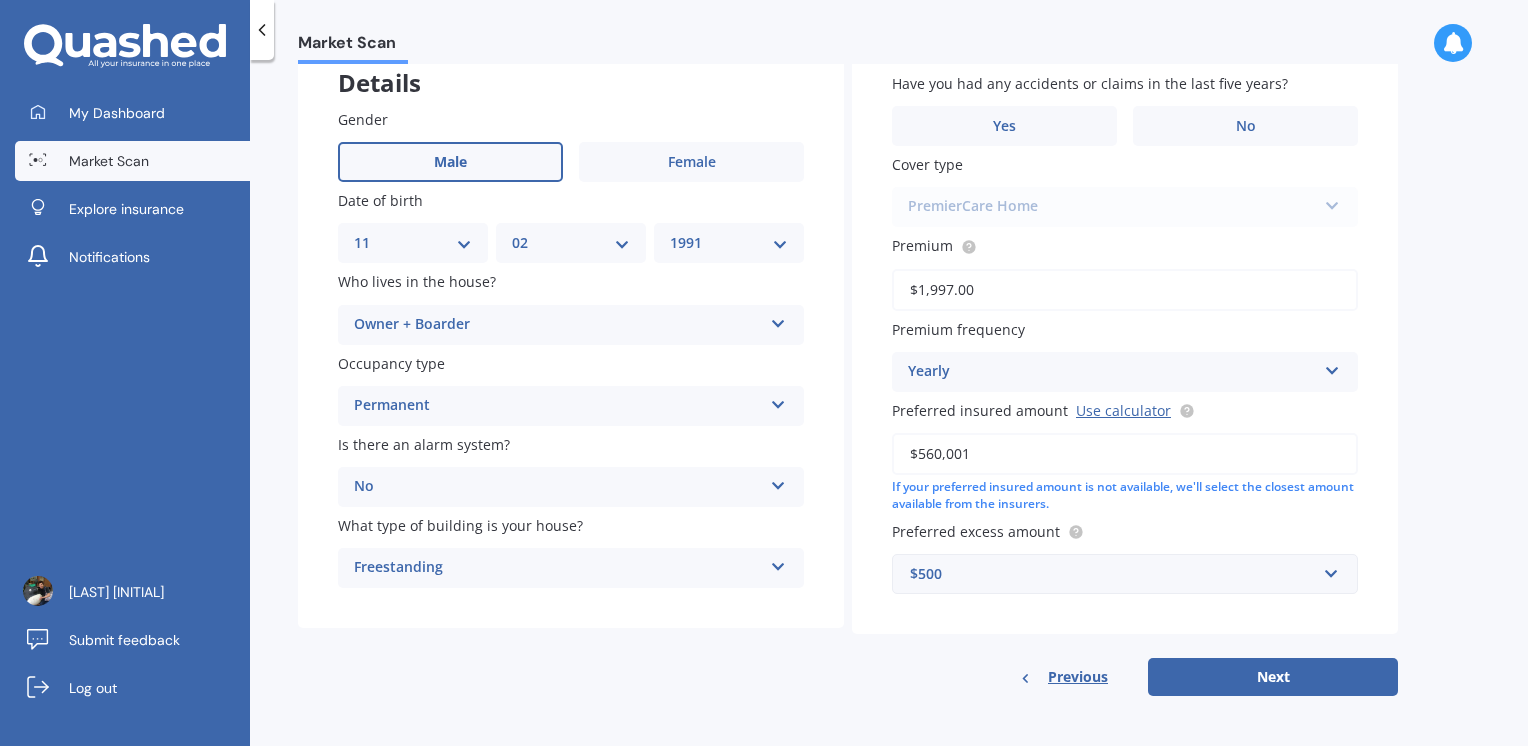 click on "Next" at bounding box center (1273, 677) 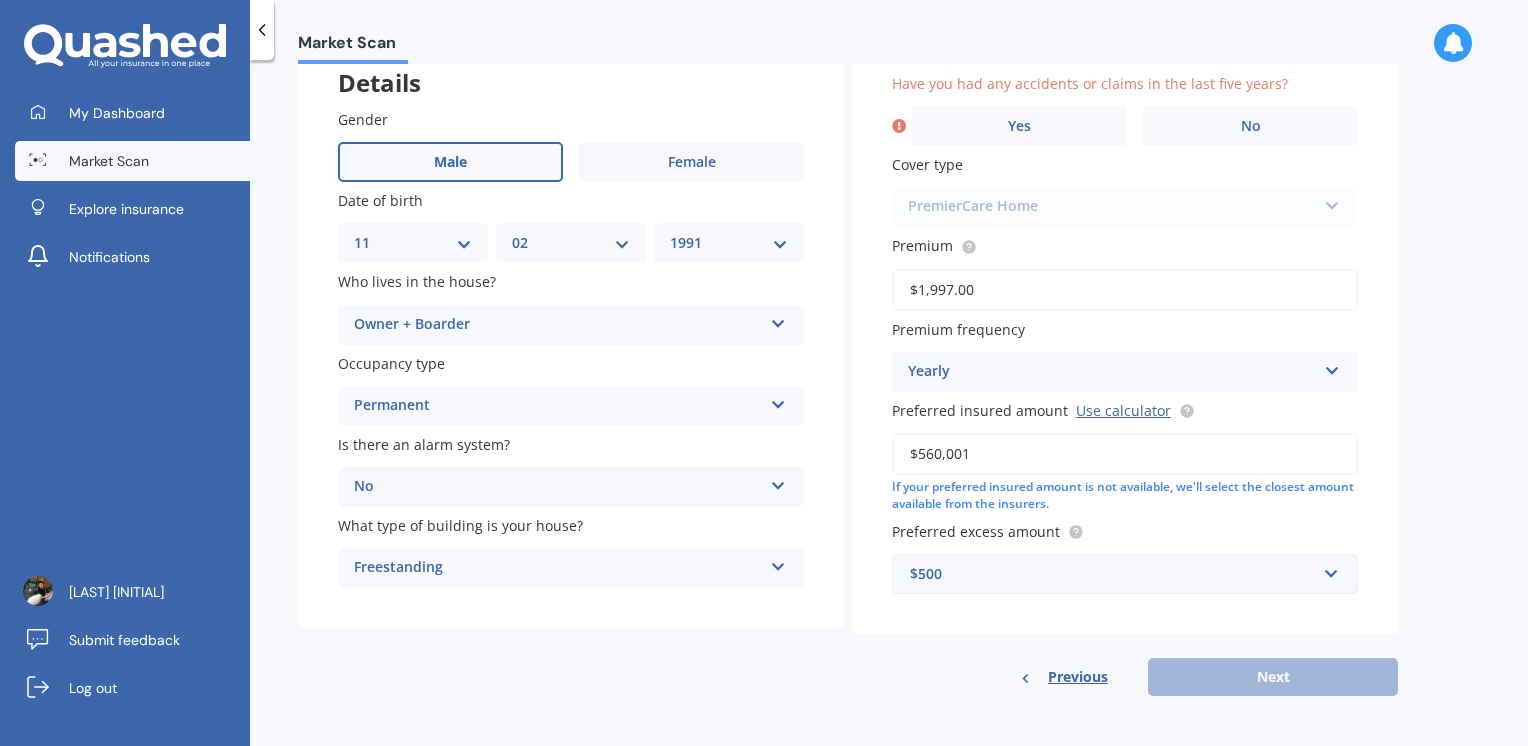 scroll, scrollTop: 56, scrollLeft: 0, axis: vertical 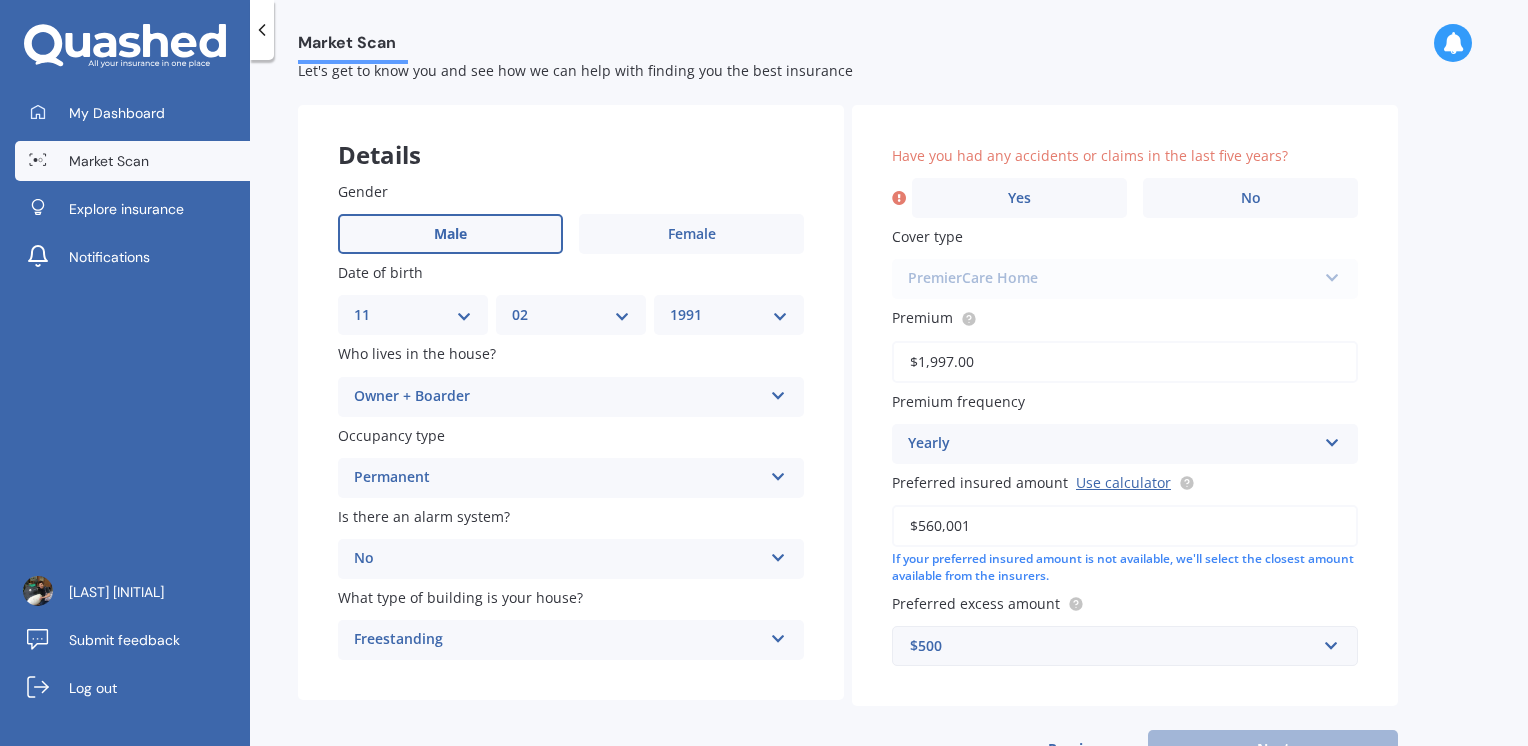 click on "No" at bounding box center [1250, 198] 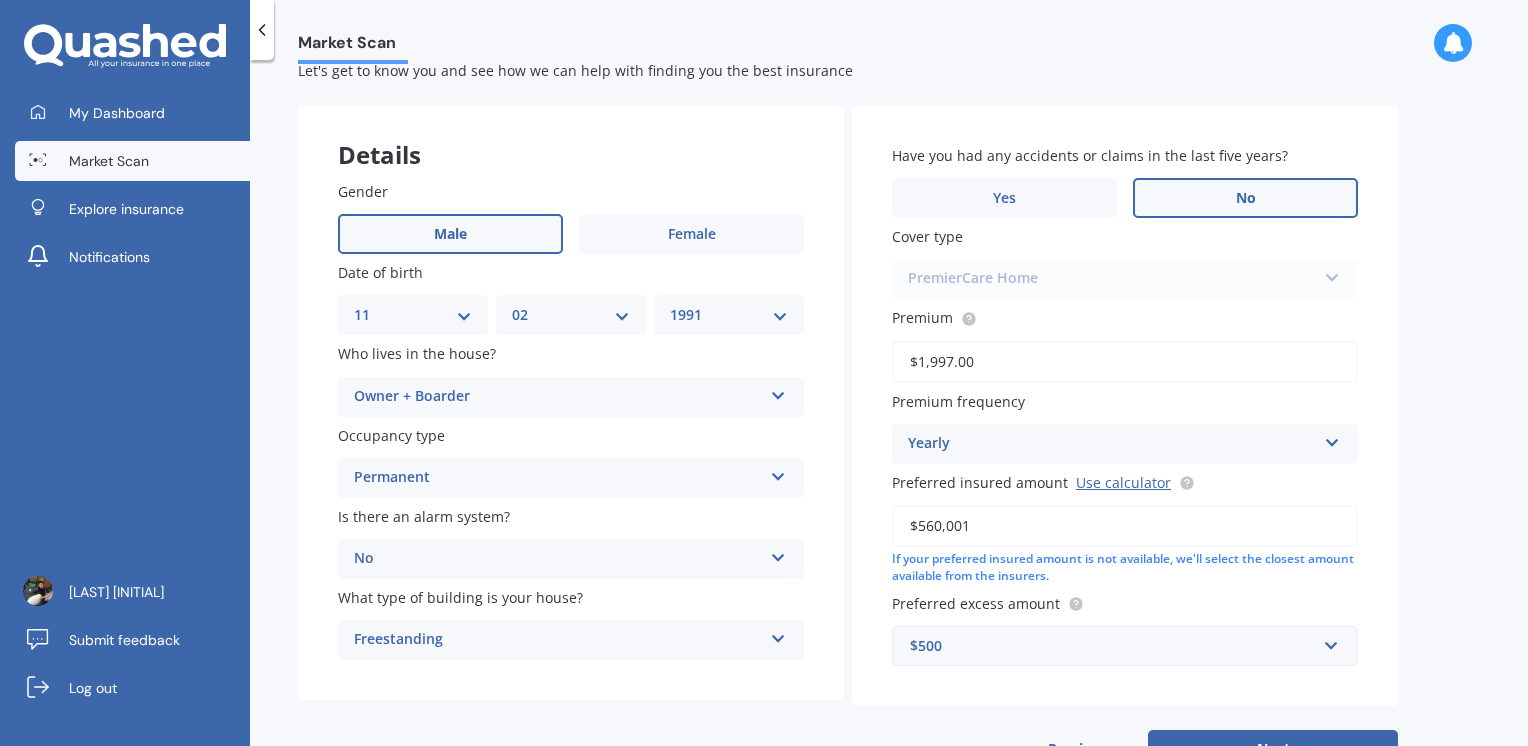 scroll, scrollTop: 128, scrollLeft: 0, axis: vertical 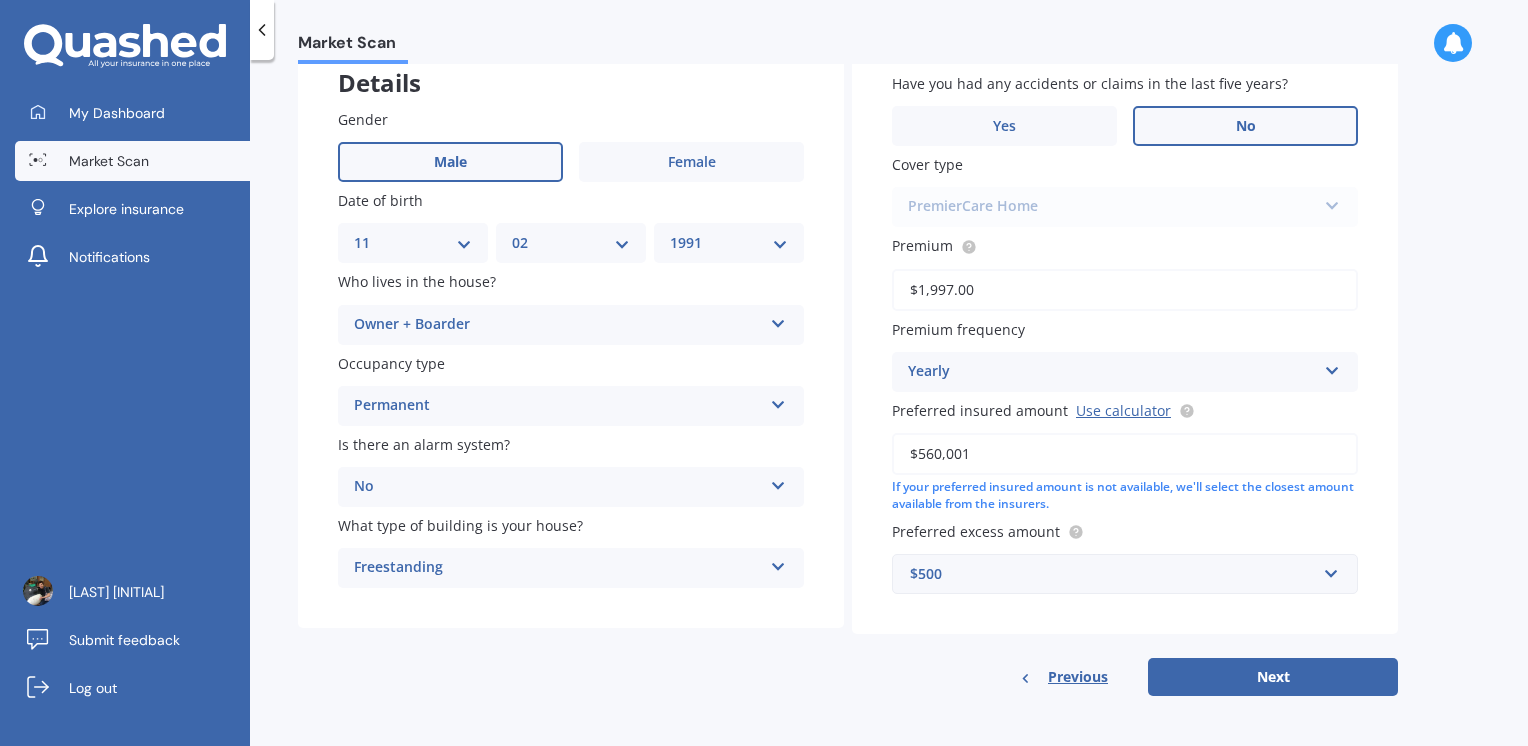 click on "Next" at bounding box center (1273, 677) 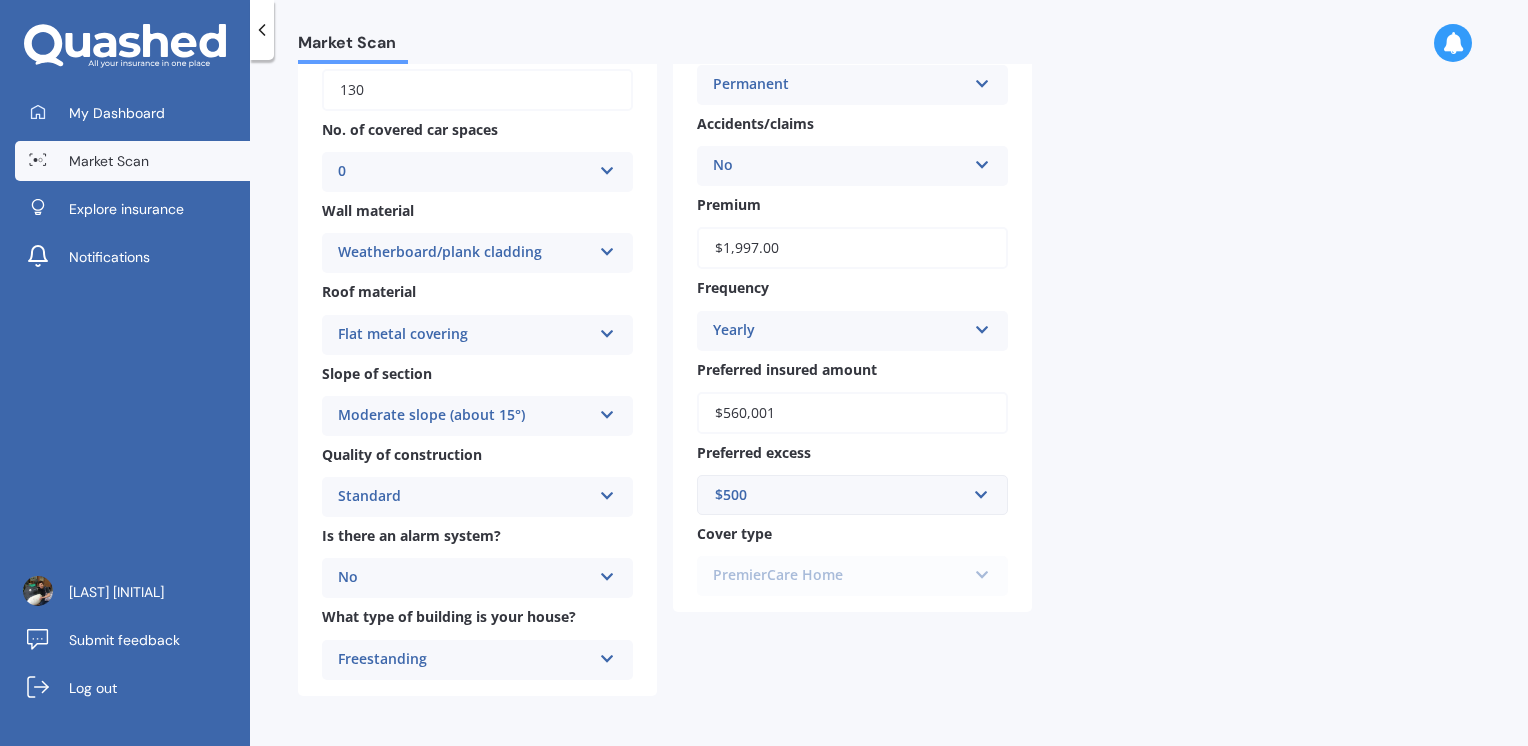 scroll, scrollTop: 0, scrollLeft: 0, axis: both 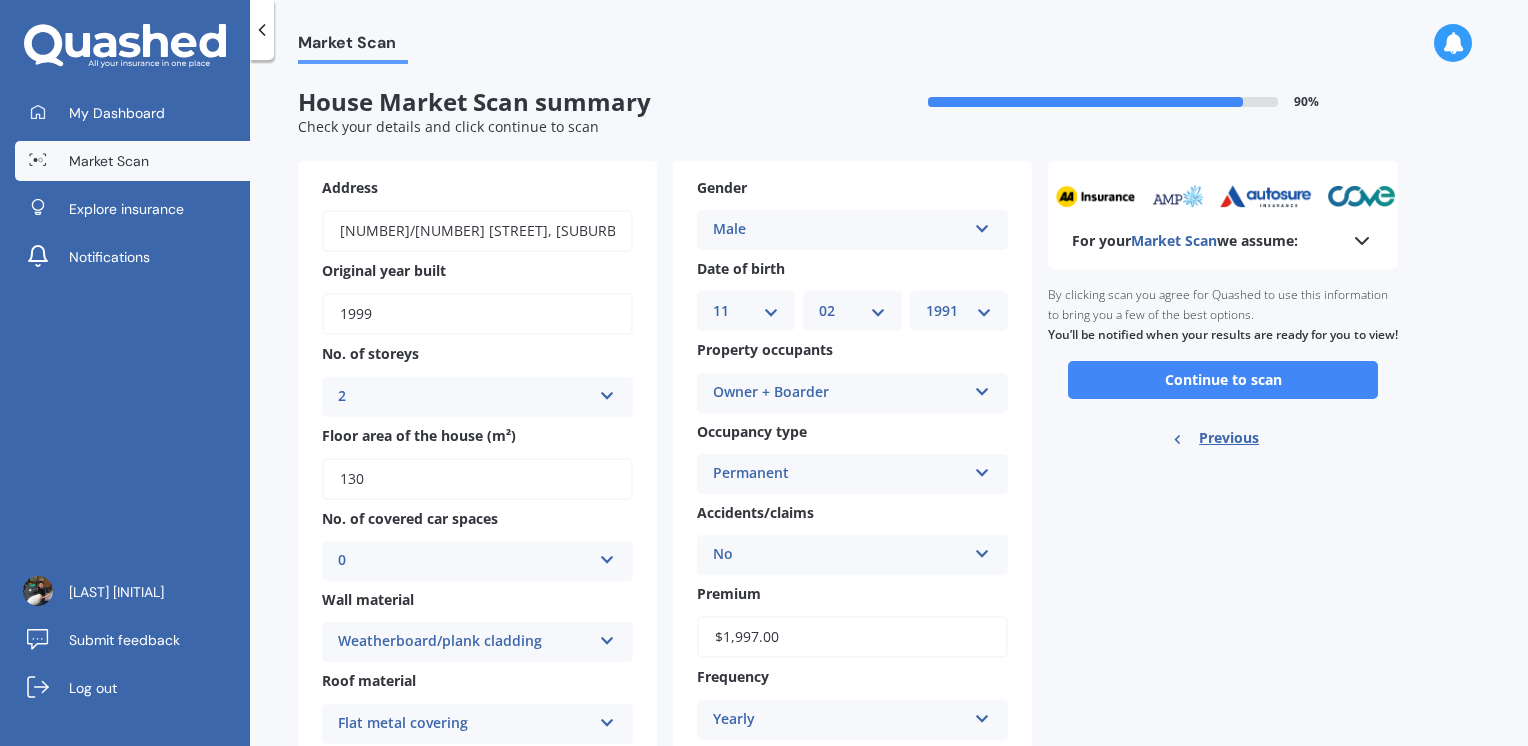 click on "Continue to scan" at bounding box center [1223, 380] 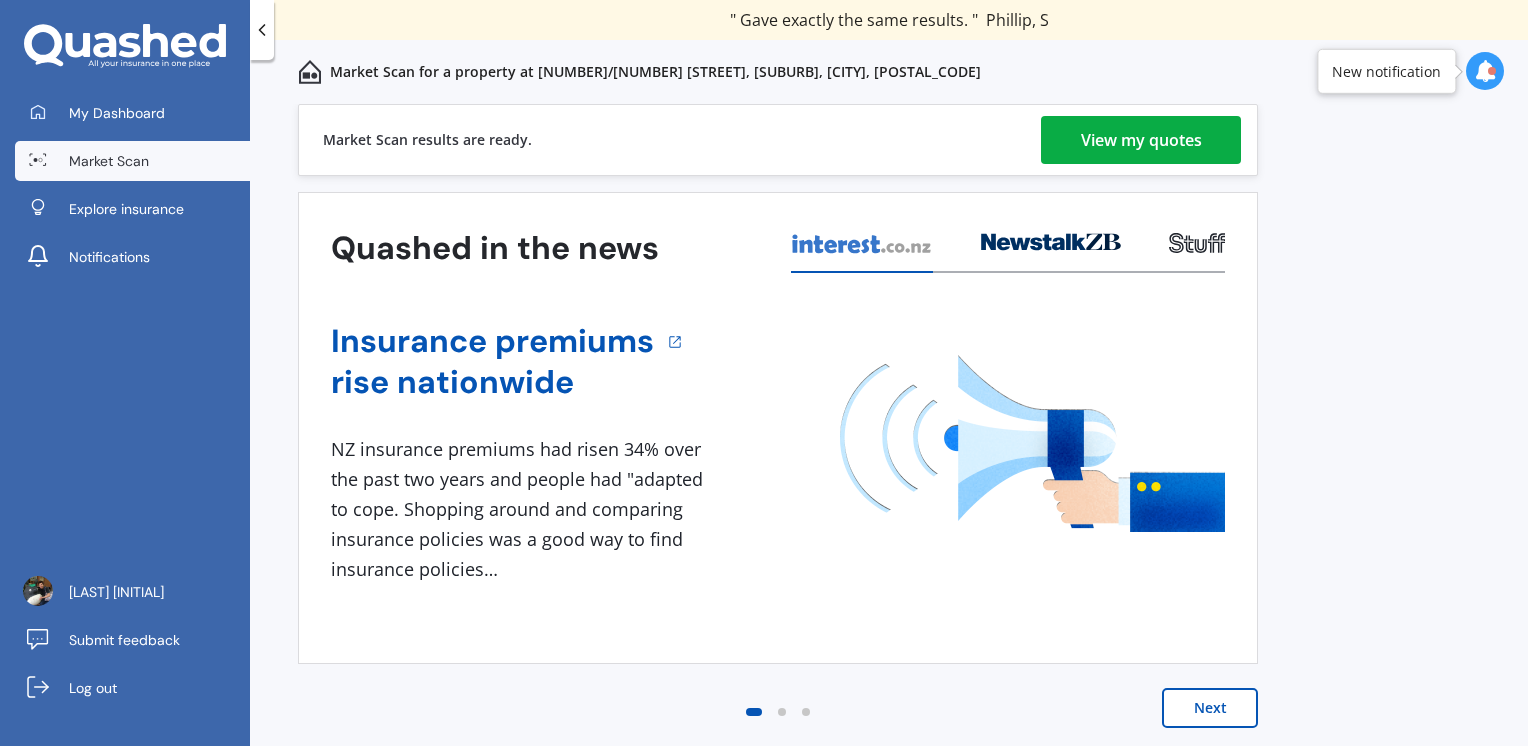 click on "View my quotes" at bounding box center [1141, 140] 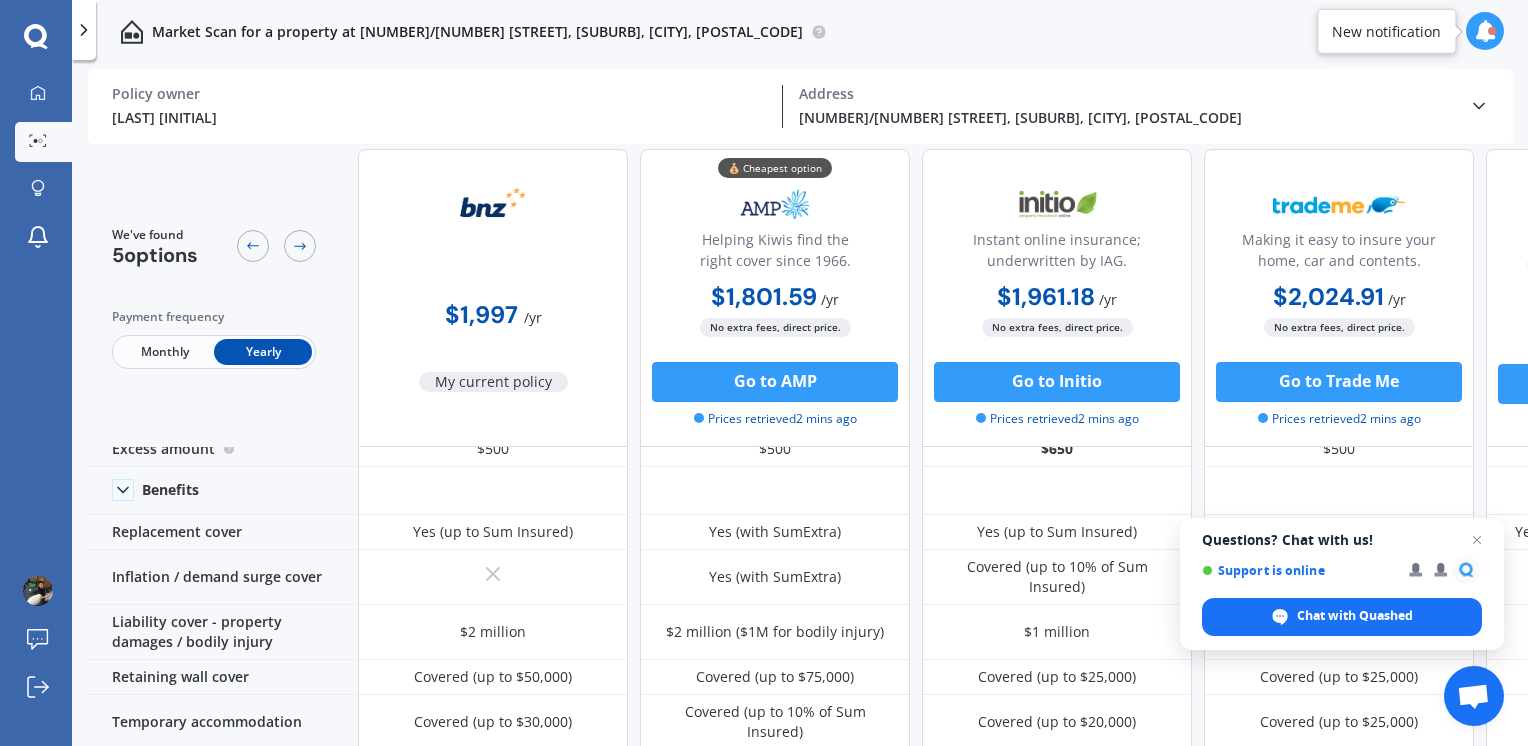 scroll, scrollTop: 0, scrollLeft: 0, axis: both 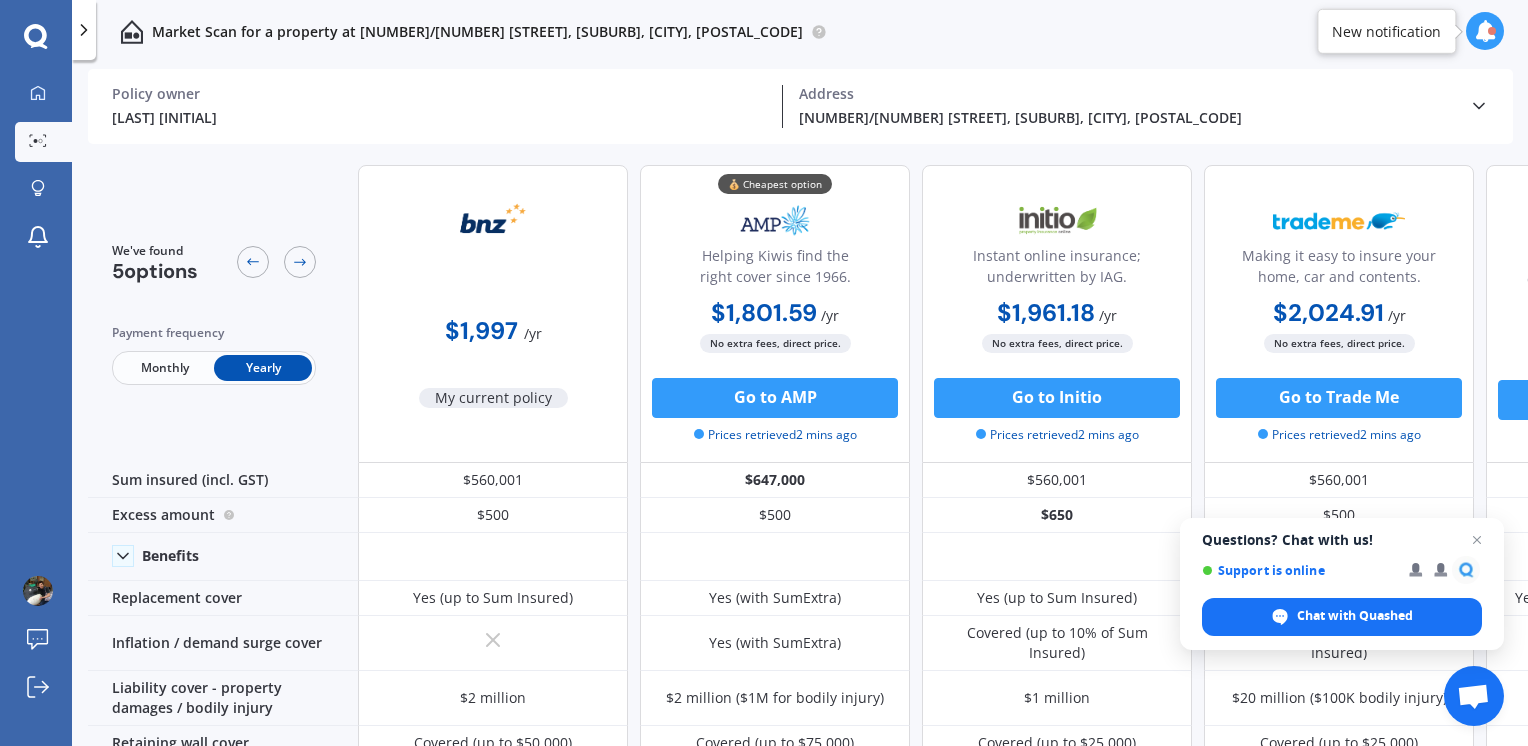 drag, startPoint x: 824, startPoint y: 354, endPoint x: 811, endPoint y: 406, distance: 53.600372 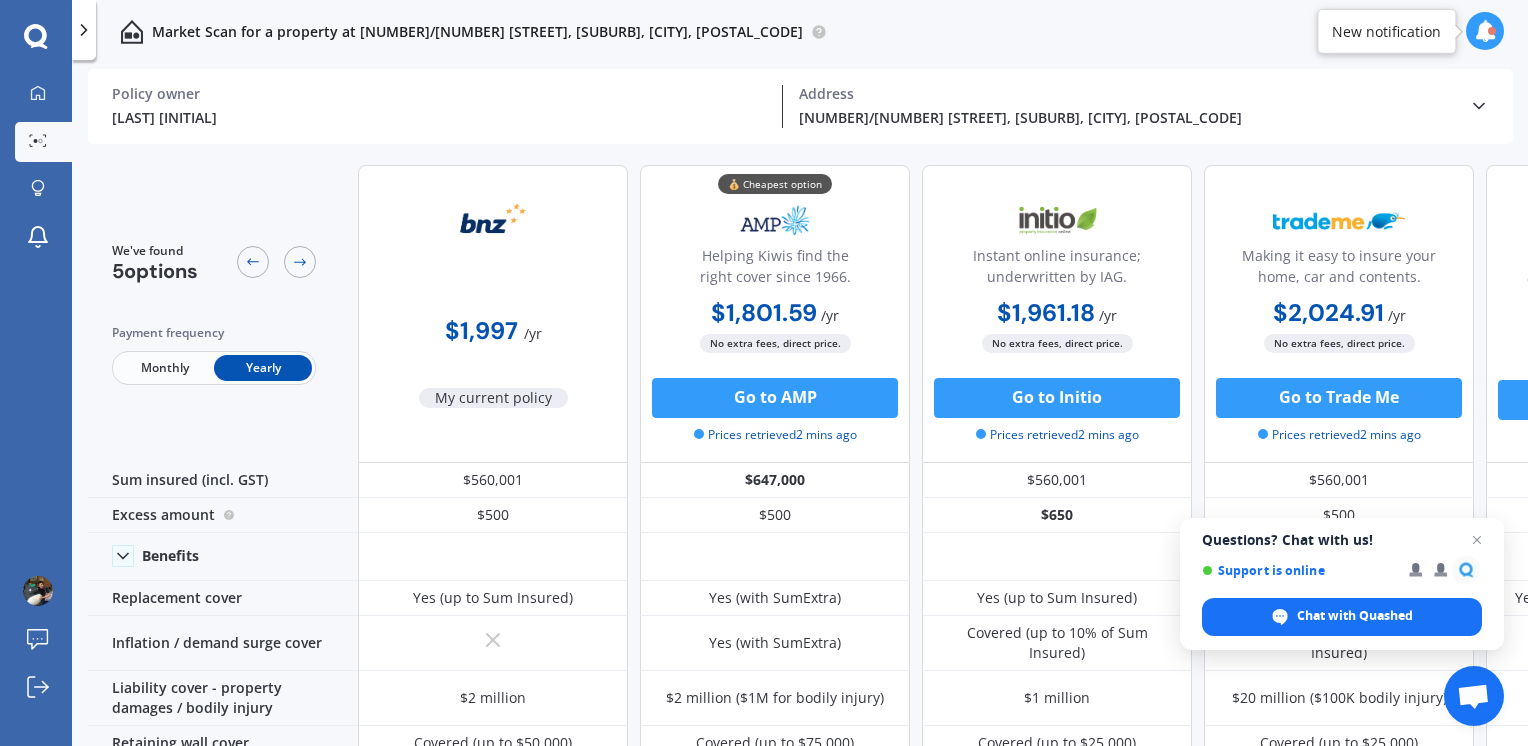 click on "No extra fees, direct price. Go to AMP Prices retrieved  2 mins ago" at bounding box center (775, 389) 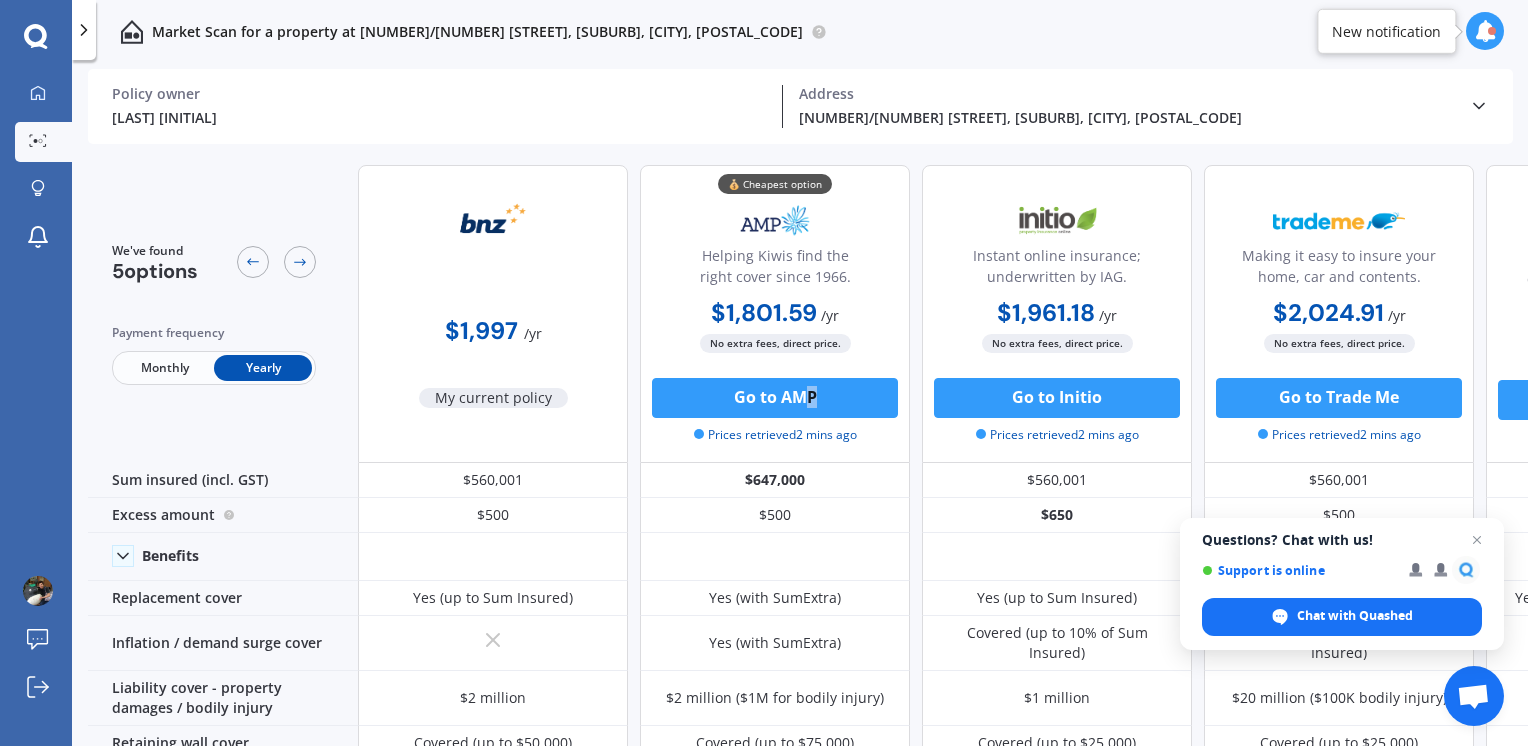 click on "Go to AMP" at bounding box center (775, 398) 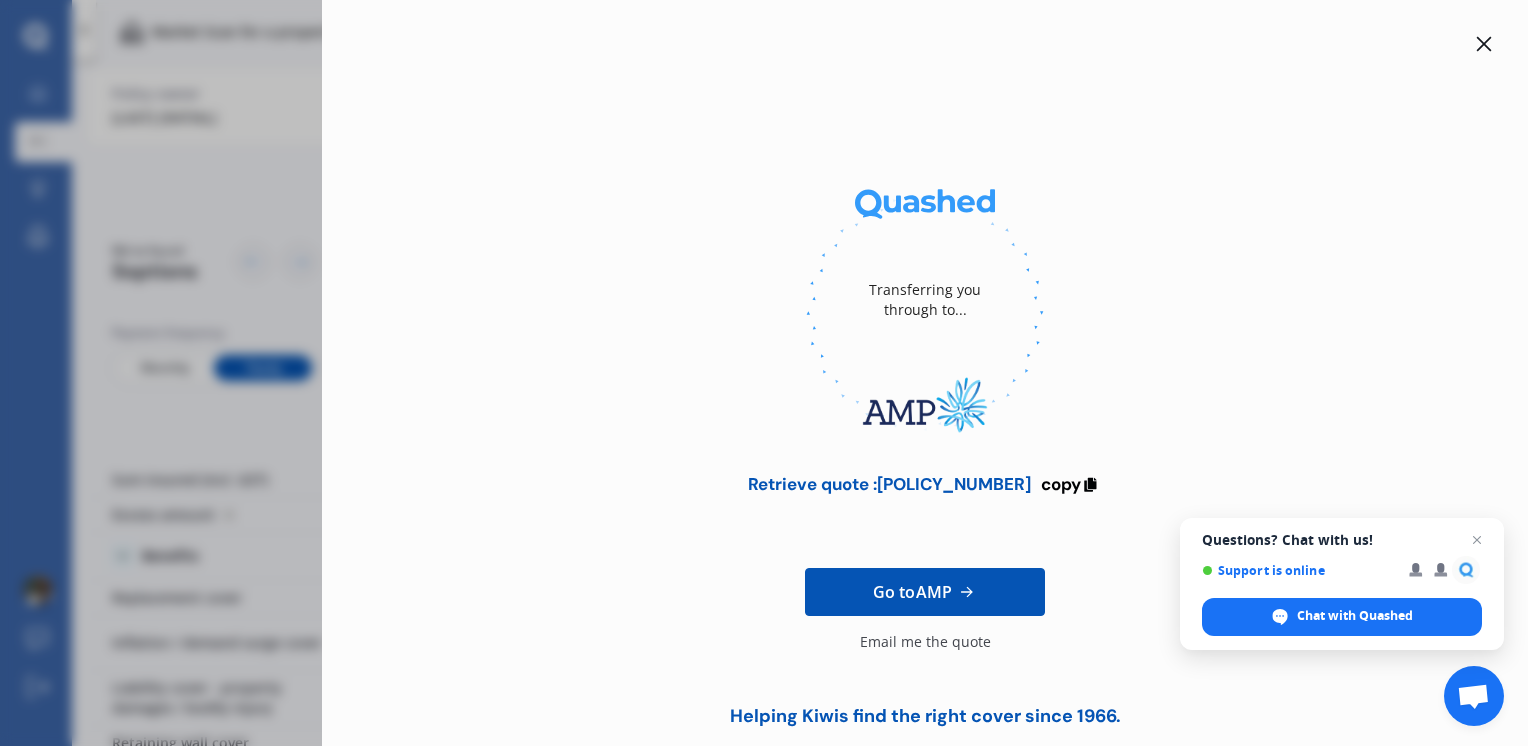 click on "Transferring you through to... Retrieve quote :  QTE021991274 copy Go to  AMP Email me the quote Helping Kiwis find the right cover since 1966." at bounding box center (764, 373) 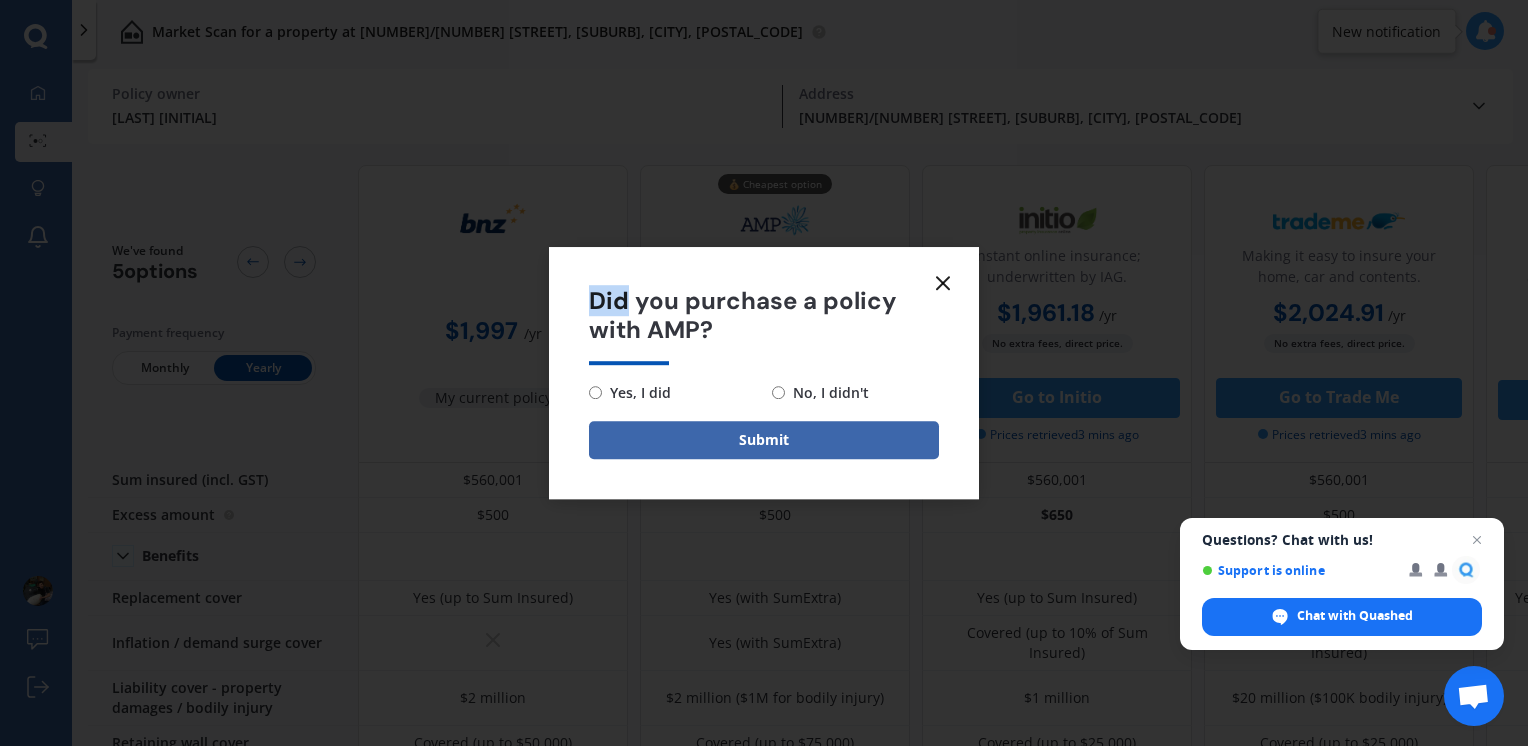 drag, startPoint x: 1467, startPoint y: 38, endPoint x: 954, endPoint y: 242, distance: 552.07336 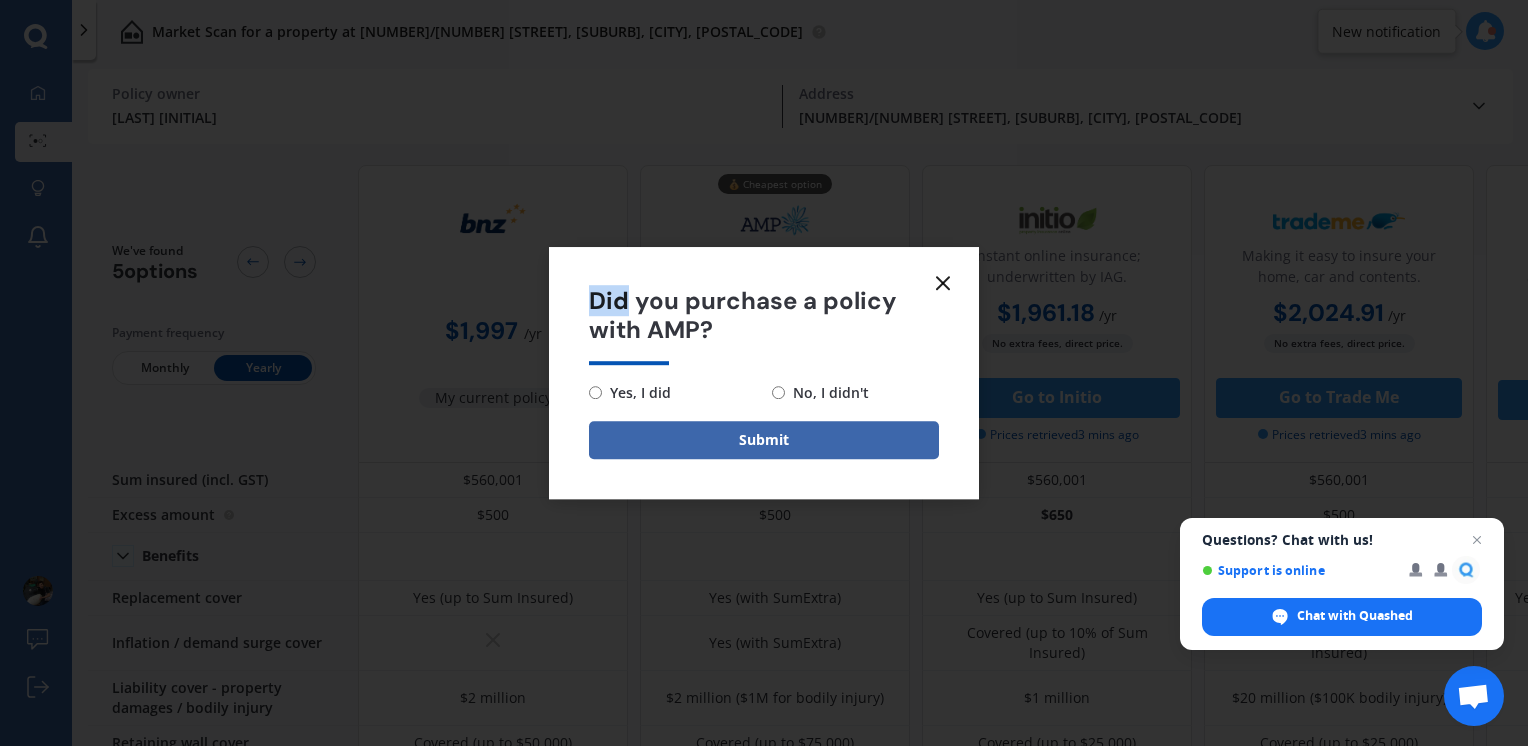 click on "Did you purchase a policy with AMP? Yes, I did No, I didn't Submit" at bounding box center (764, 373) 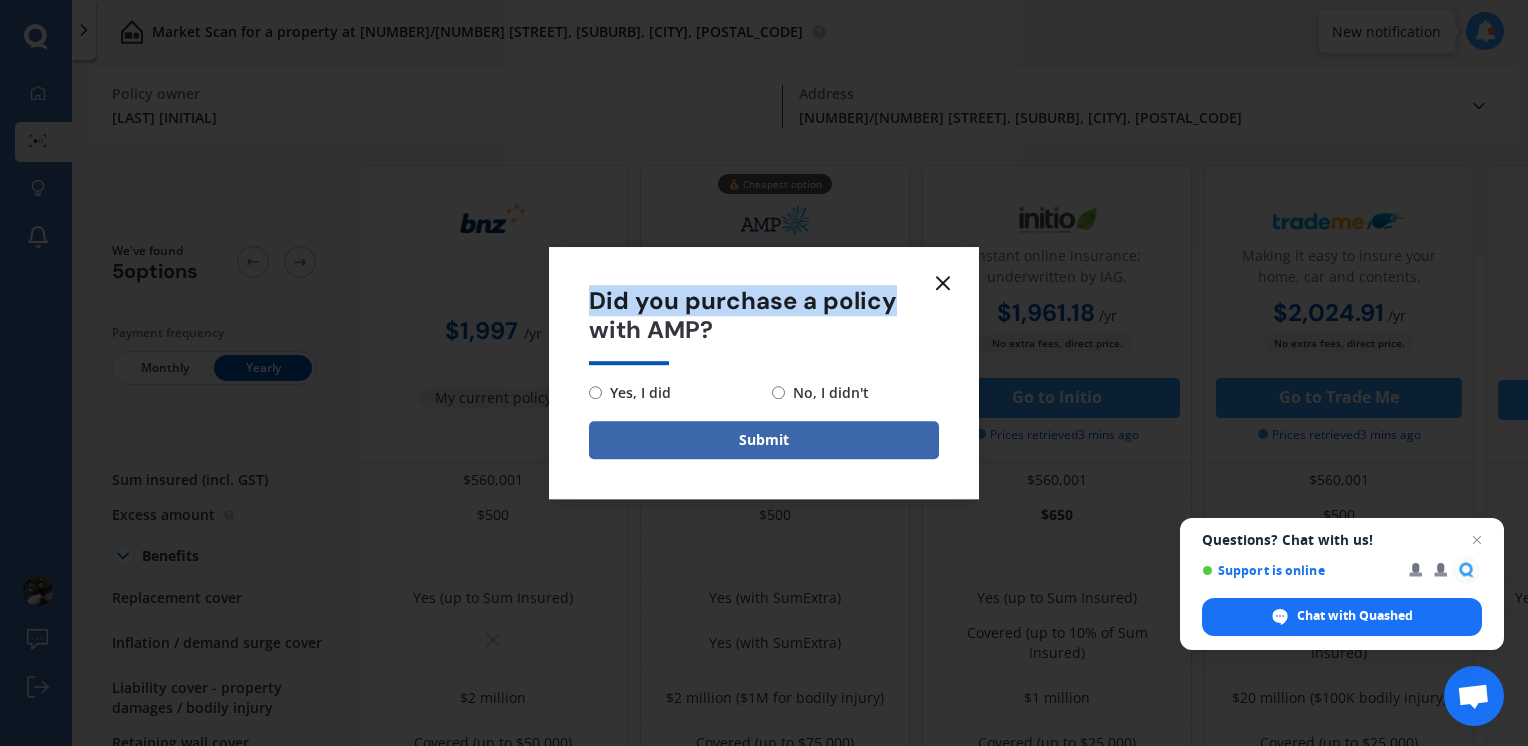 drag, startPoint x: 954, startPoint y: 242, endPoint x: 938, endPoint y: 282, distance: 43.081318 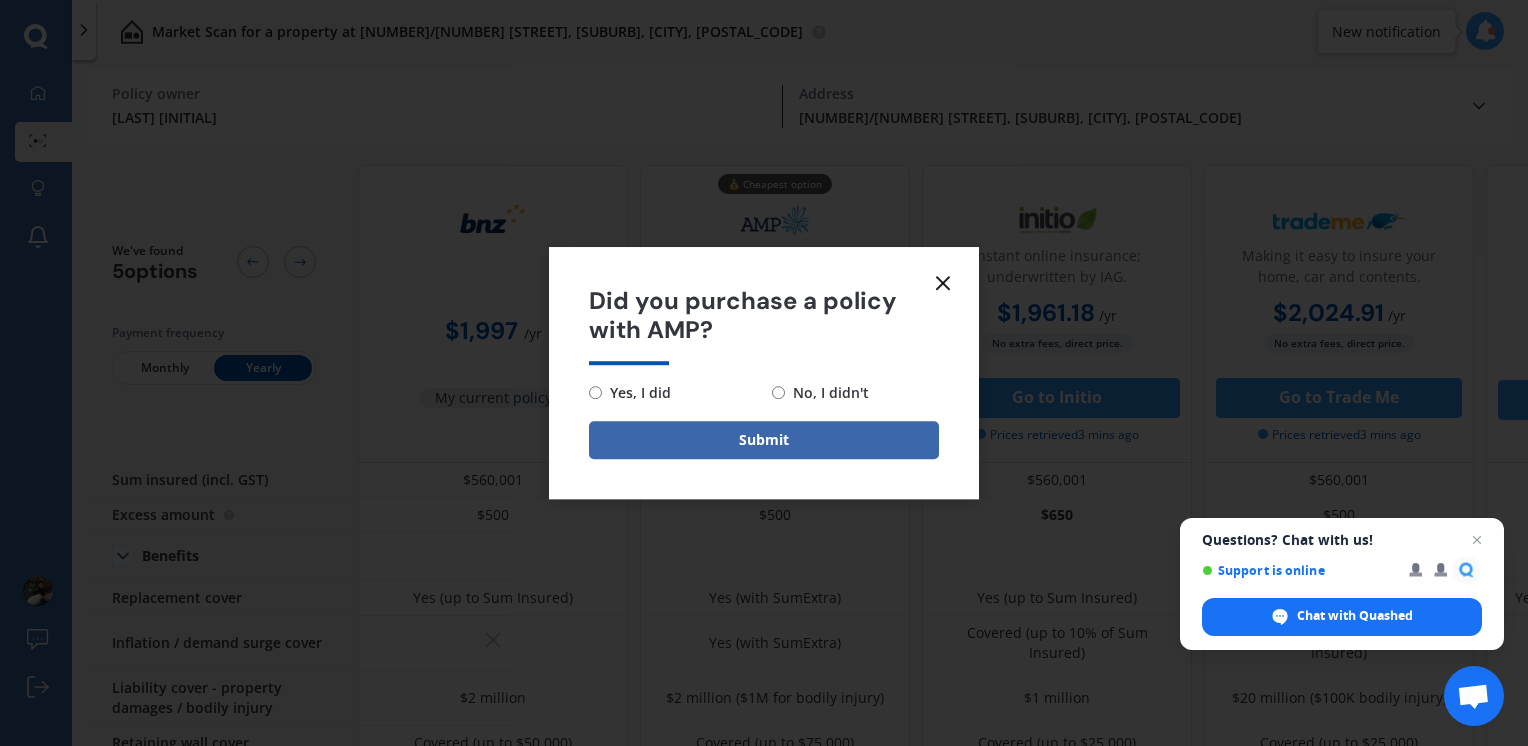click 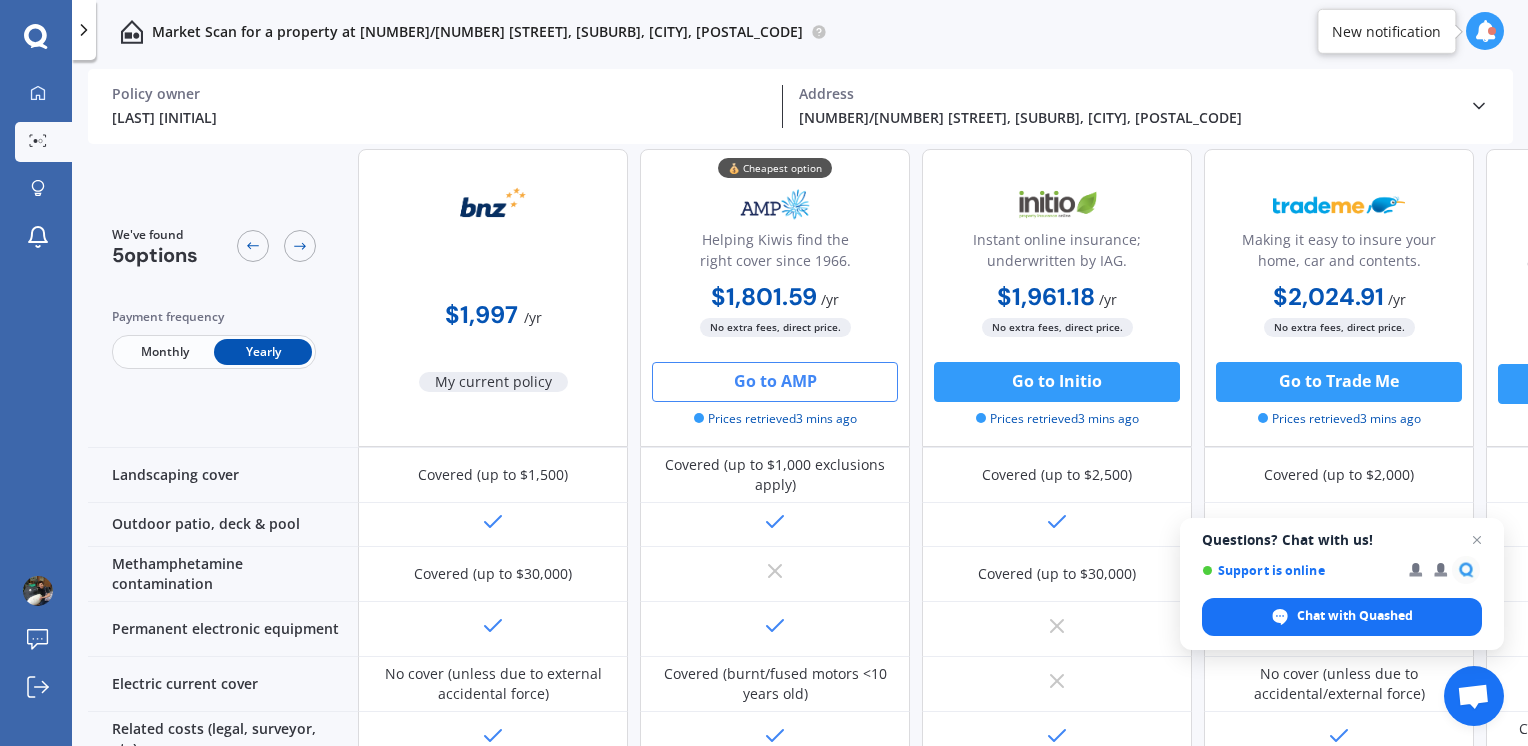 scroll, scrollTop: 0, scrollLeft: 0, axis: both 